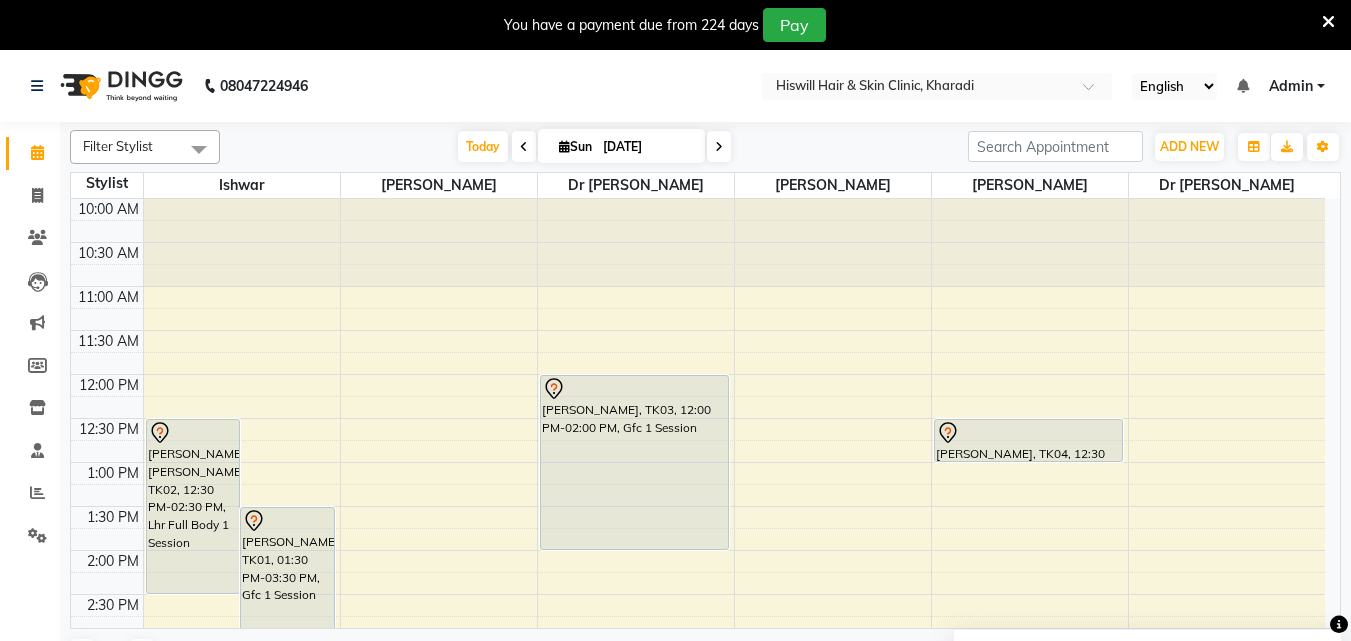 scroll, scrollTop: 0, scrollLeft: 0, axis: both 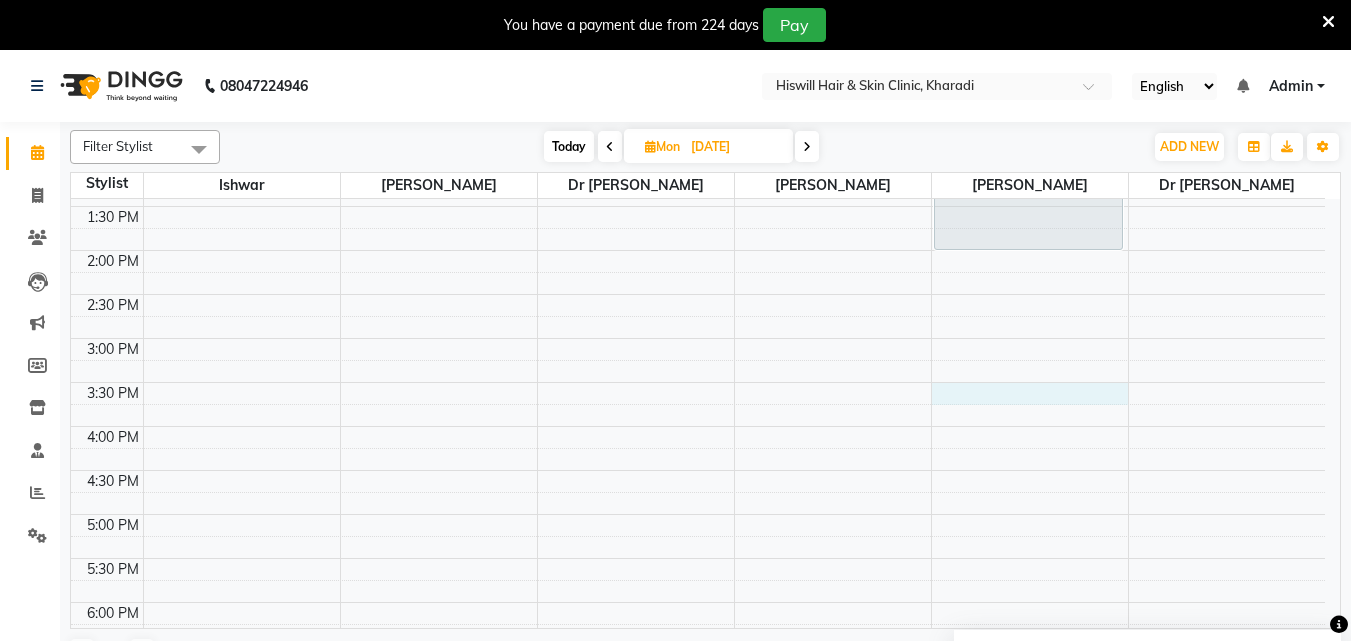 click on "10:00 AM 10:30 AM 11:00 AM 11:30 AM 12:00 PM 12:30 PM 1:00 PM 1:30 PM 2:00 PM 2:30 PM 3:00 PM 3:30 PM 4:00 PM 4:30 PM 5:00 PM 5:30 PM 6:00 PM 6:30 PM 7:00 PM 7:30 PM 8:00 PM 8:30 PM             [PERSON_NAME], 12:00 PM-02:00 PM, Gfc 1 Session" at bounding box center [698, 382] 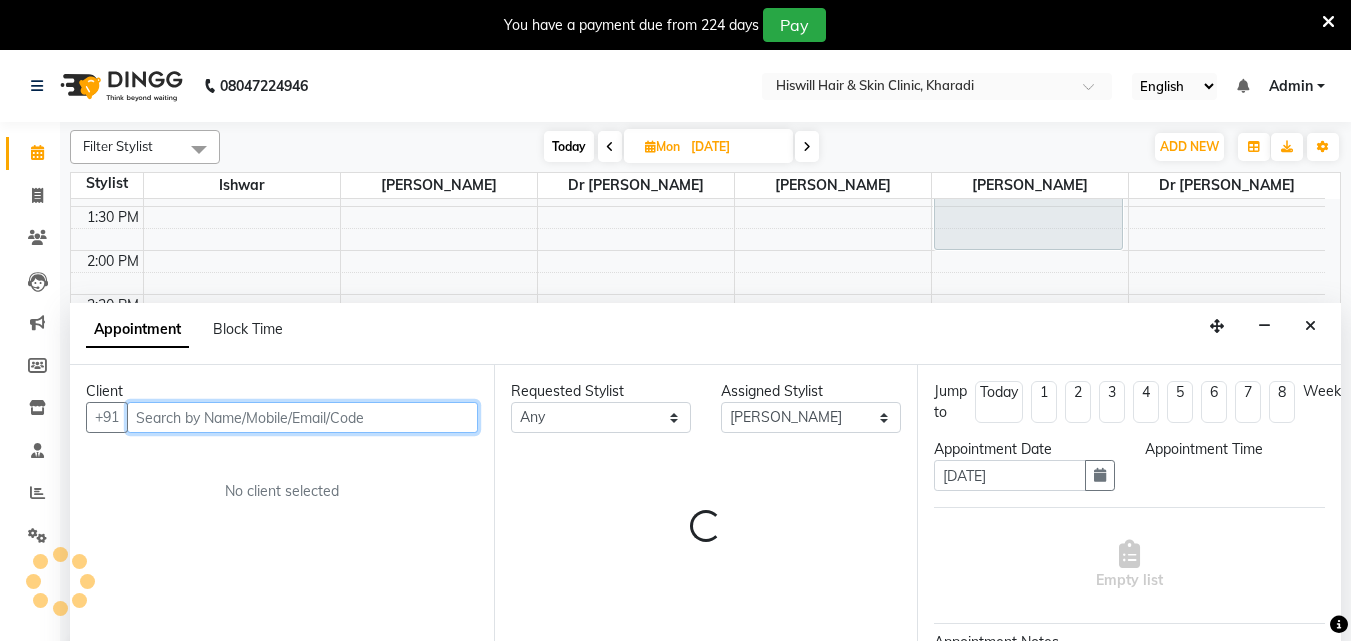 scroll, scrollTop: 50, scrollLeft: 0, axis: vertical 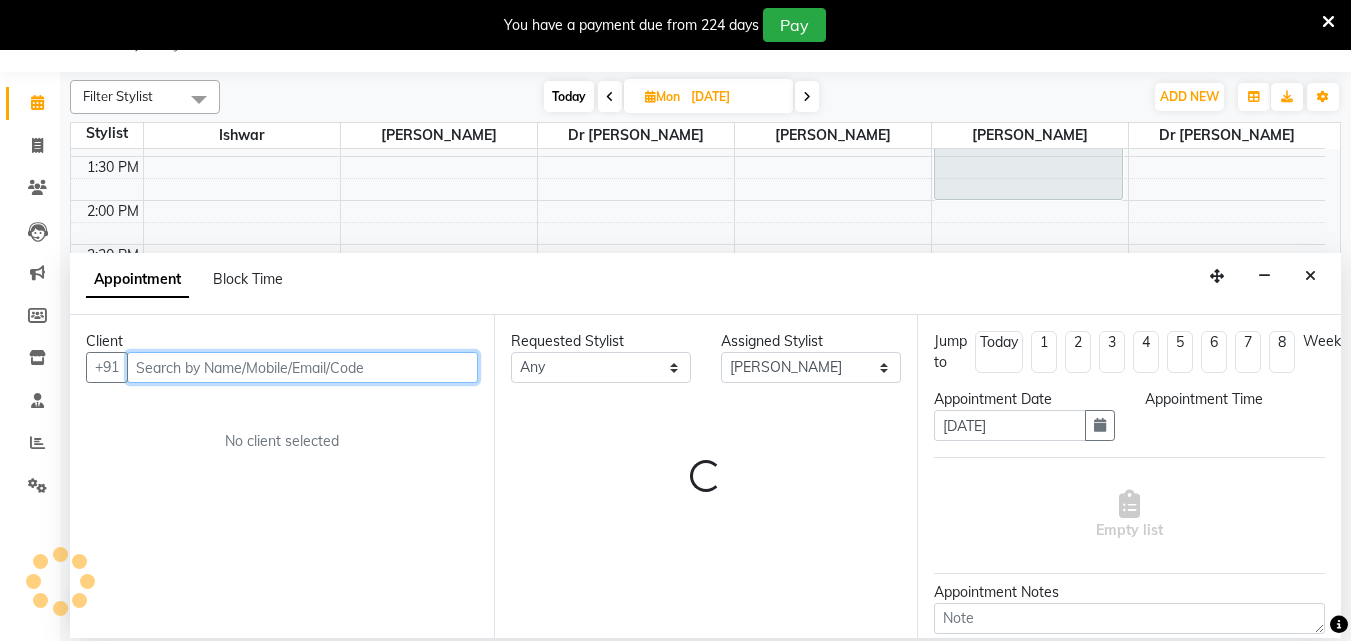 select on "930" 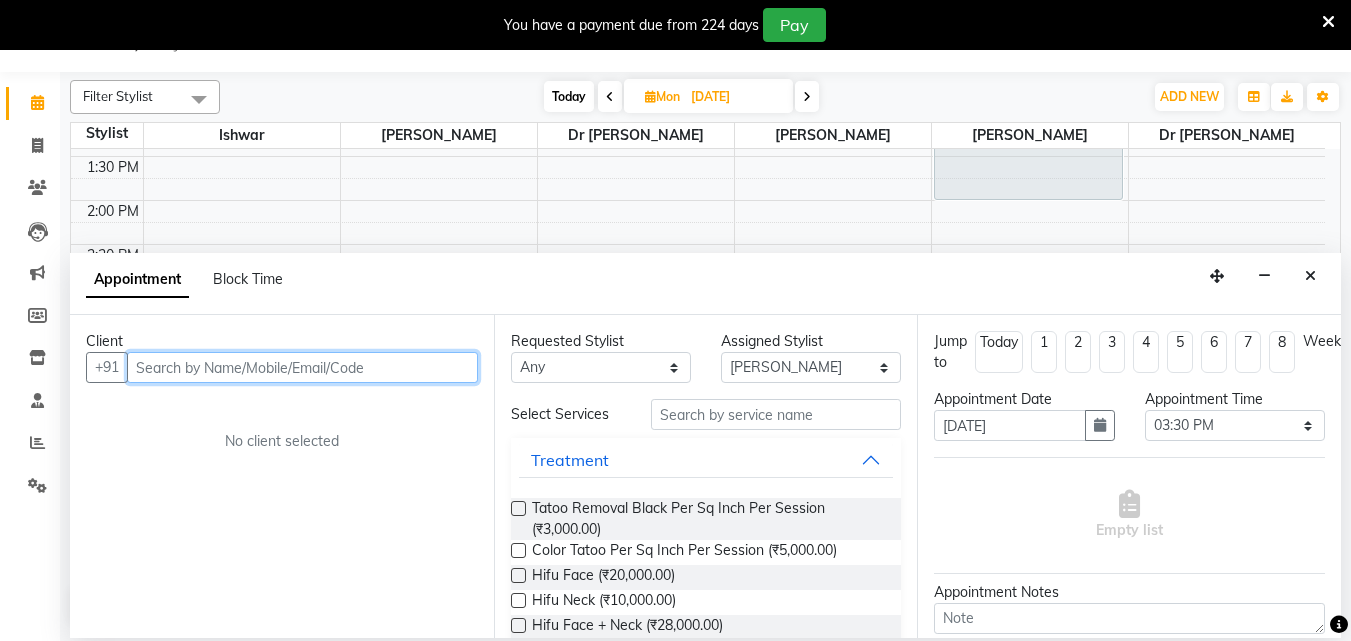click at bounding box center (302, 367) 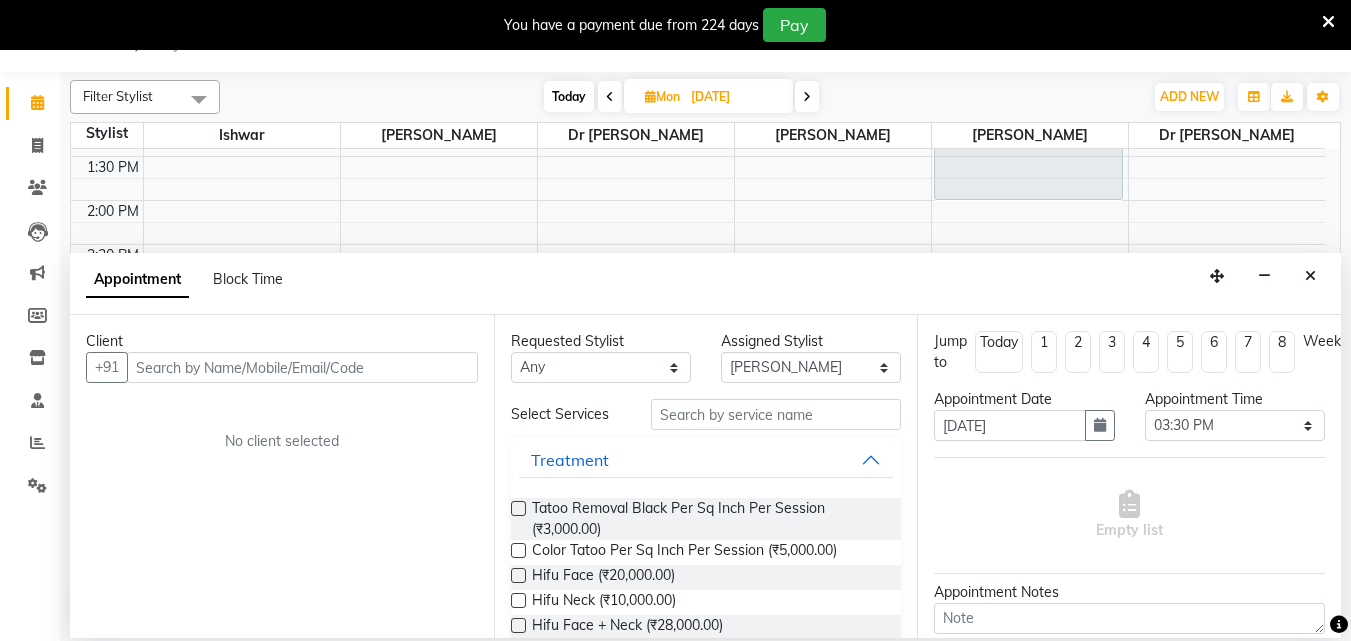 click at bounding box center (1328, 22) 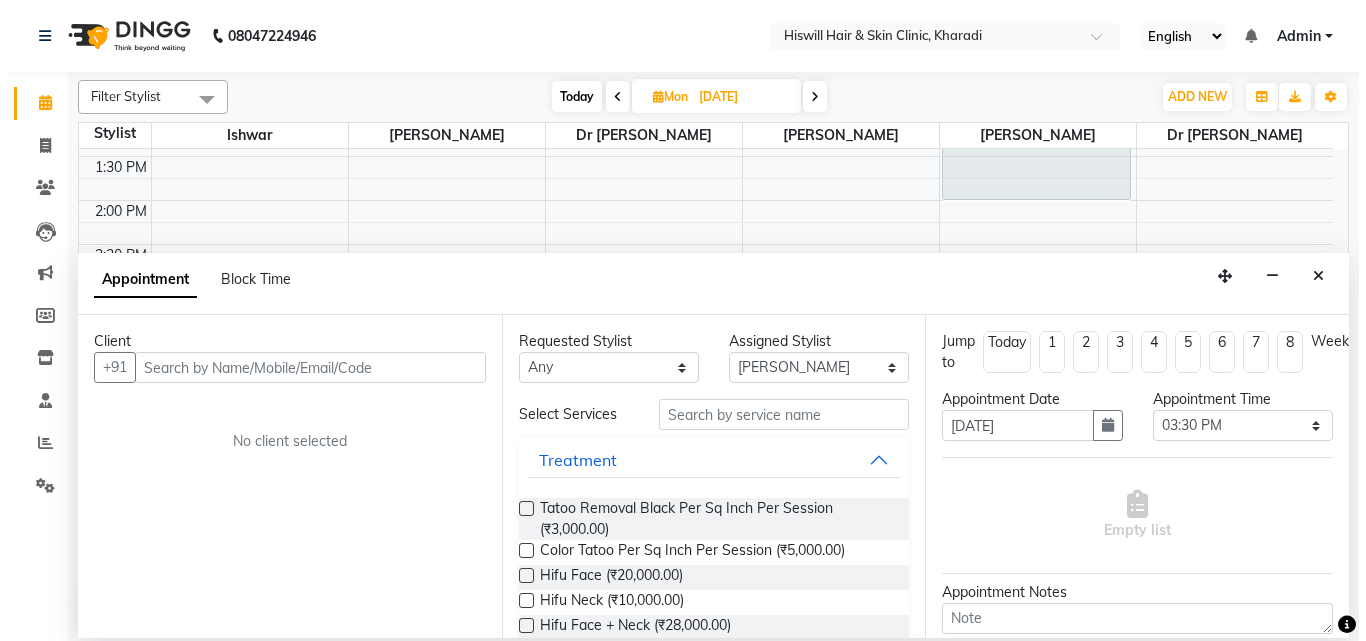 scroll, scrollTop: 0, scrollLeft: 0, axis: both 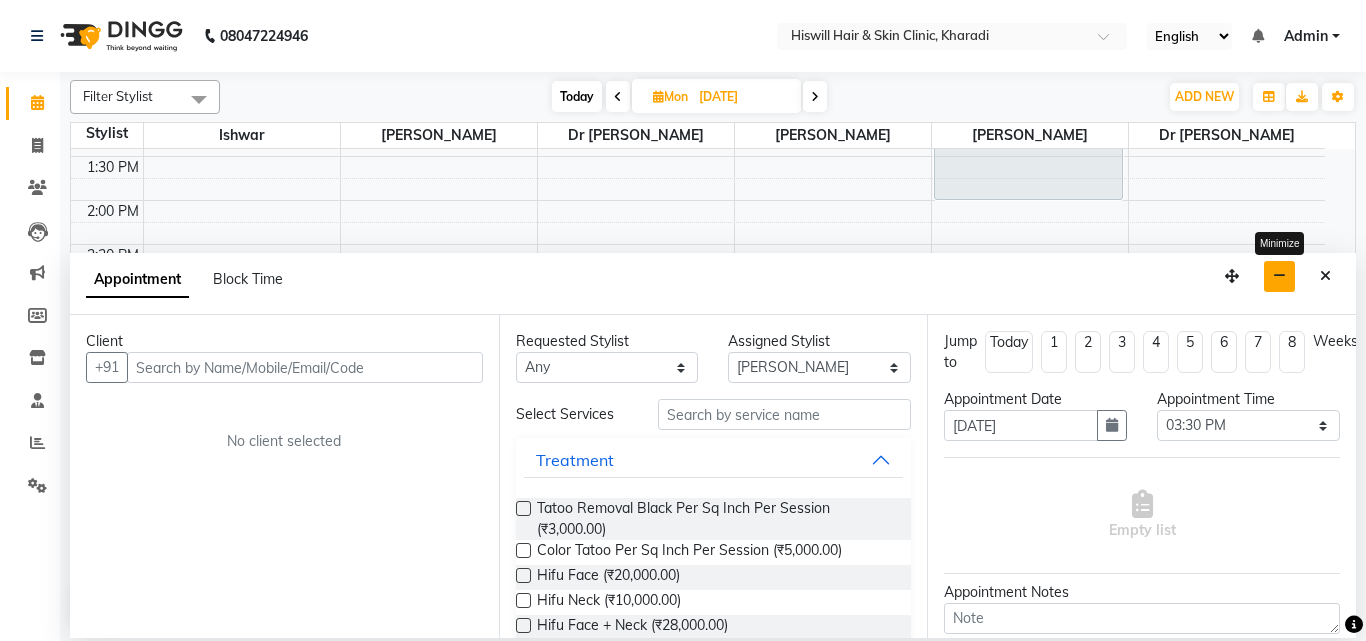 click at bounding box center [1279, 276] 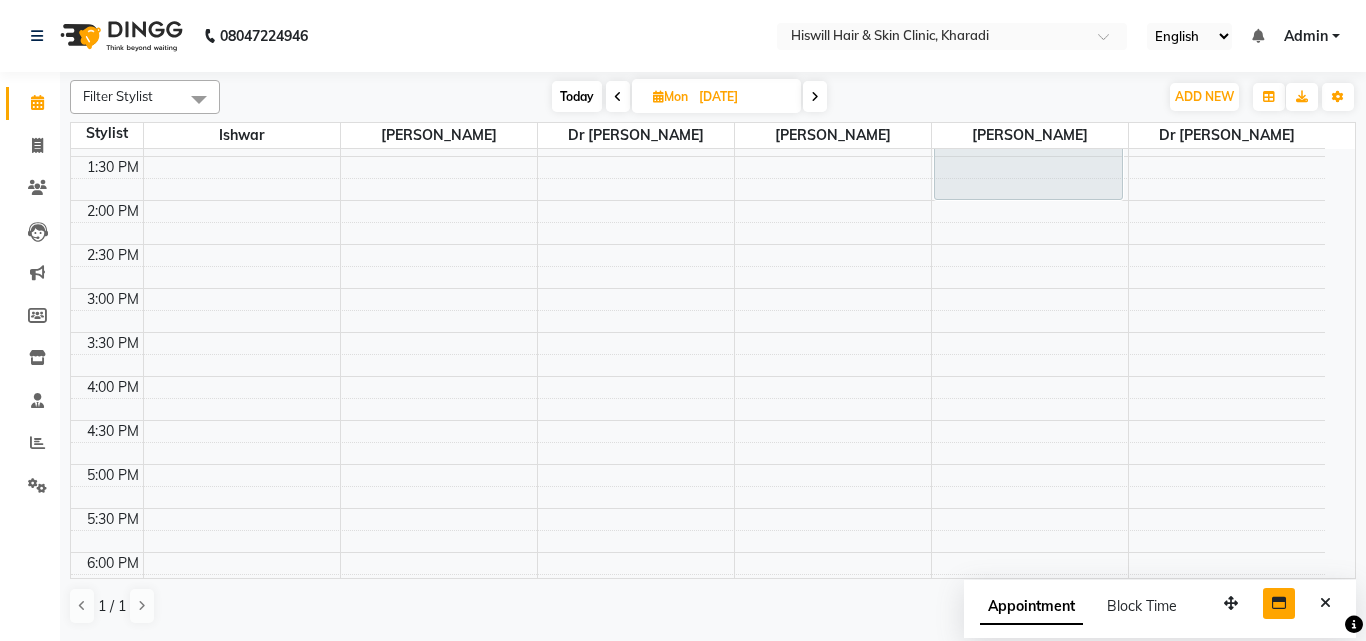 click on "10:00 AM 10:30 AM 11:00 AM 11:30 AM 12:00 PM 12:30 PM 1:00 PM 1:30 PM 2:00 PM 2:30 PM 3:00 PM 3:30 PM 4:00 PM 4:30 PM 5:00 PM 5:30 PM 6:00 PM 6:30 PM 7:00 PM 7:30 PM 8:00 PM 8:30 PM             [PERSON_NAME], 12:00 PM-02:00 PM, Gfc 1 Session" at bounding box center (698, 332) 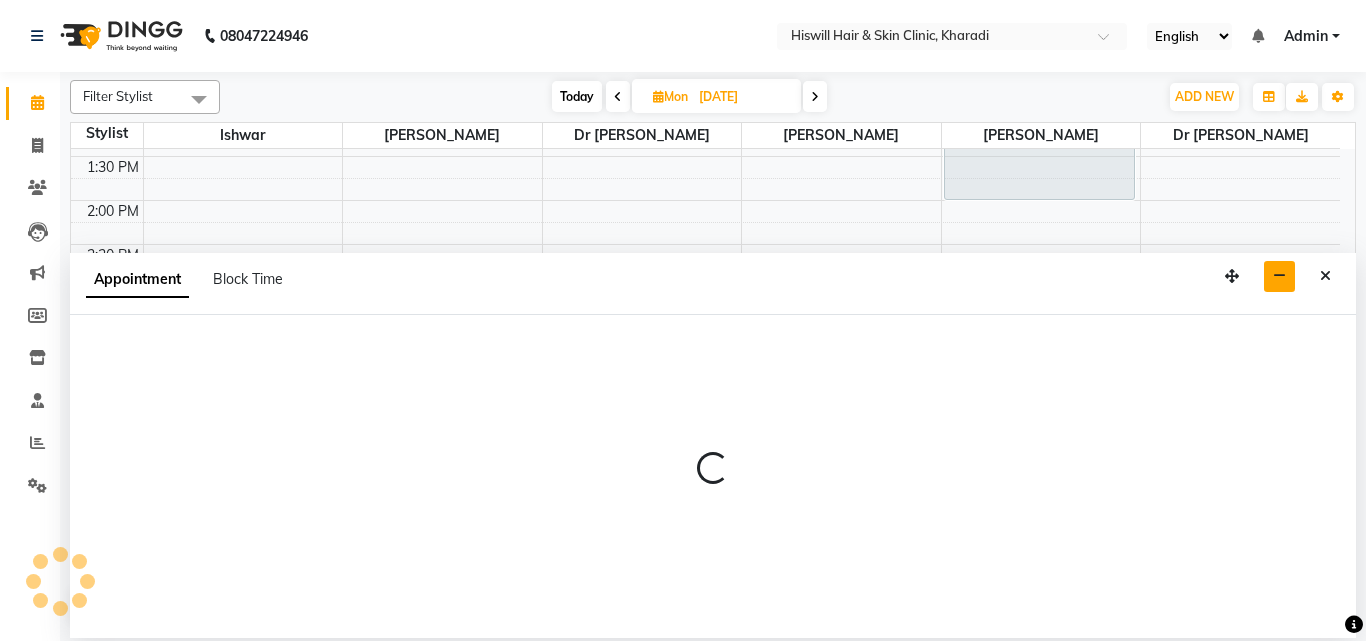 select on "85809" 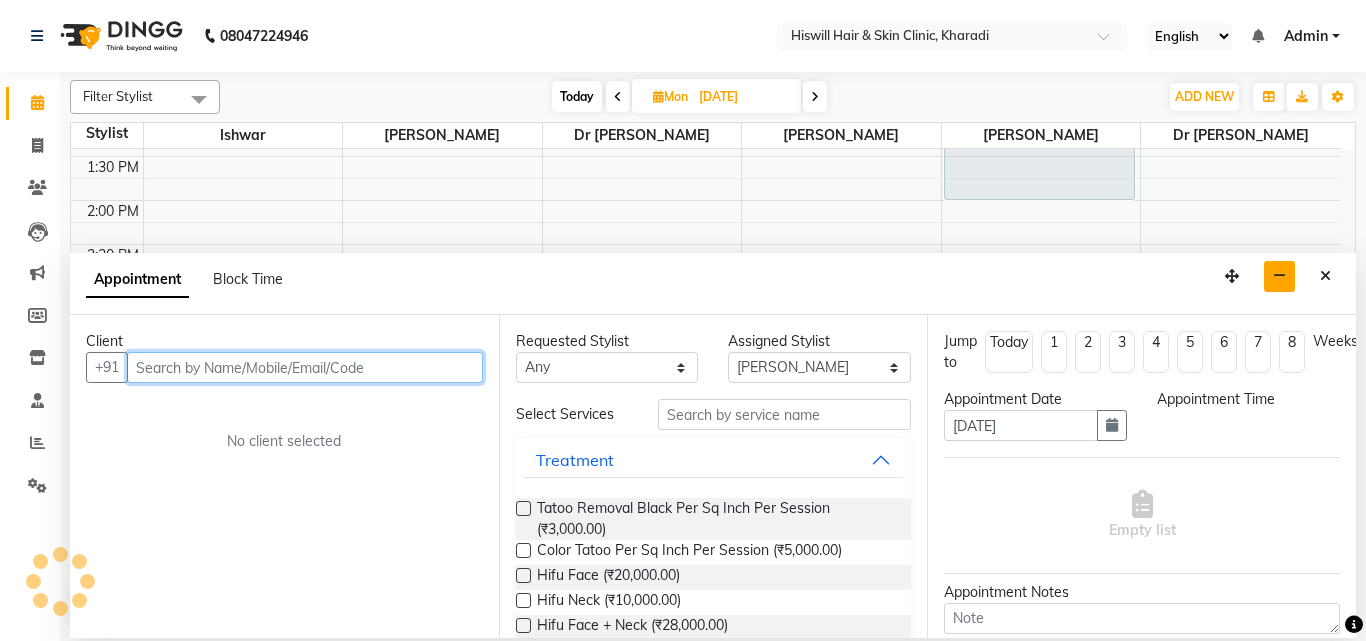 select on "1050" 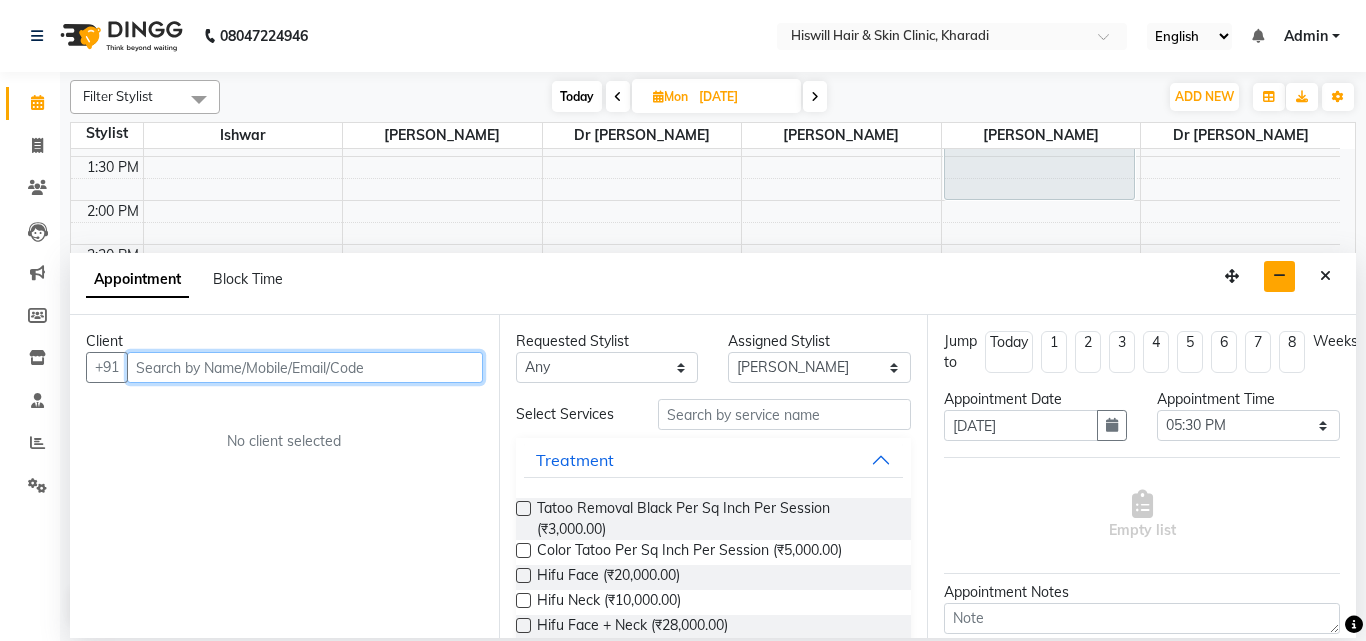 click at bounding box center [305, 367] 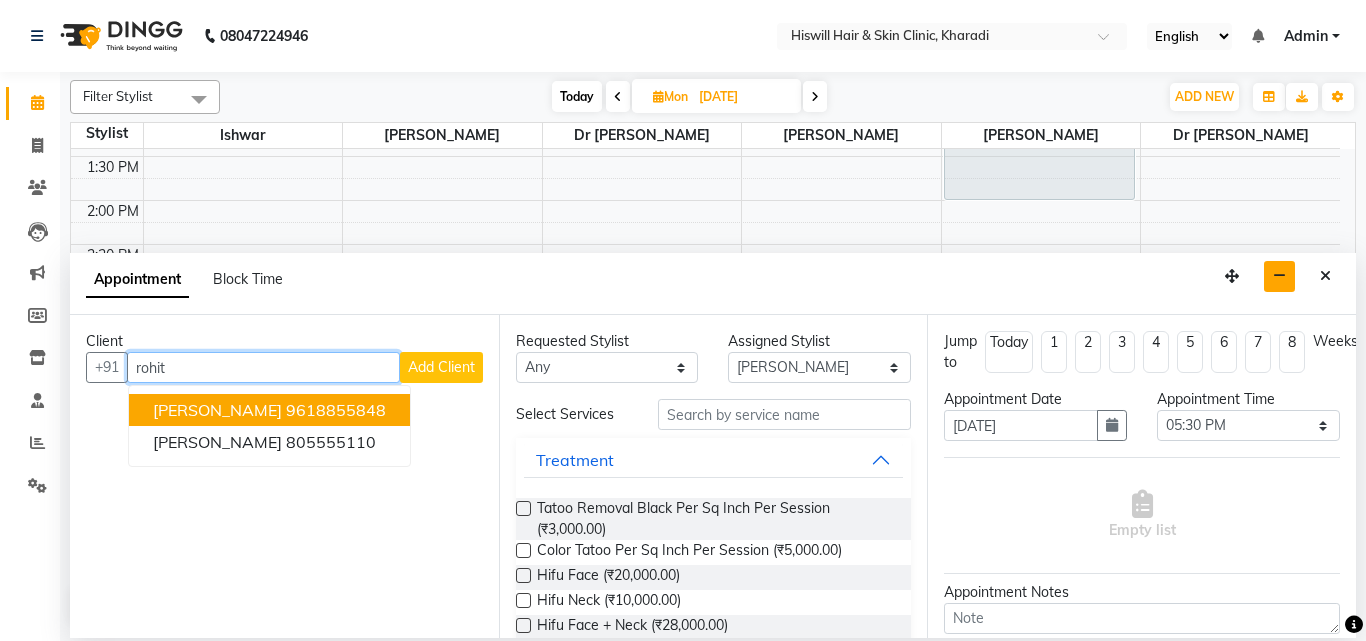 click on "[PERSON_NAME]" at bounding box center [217, 410] 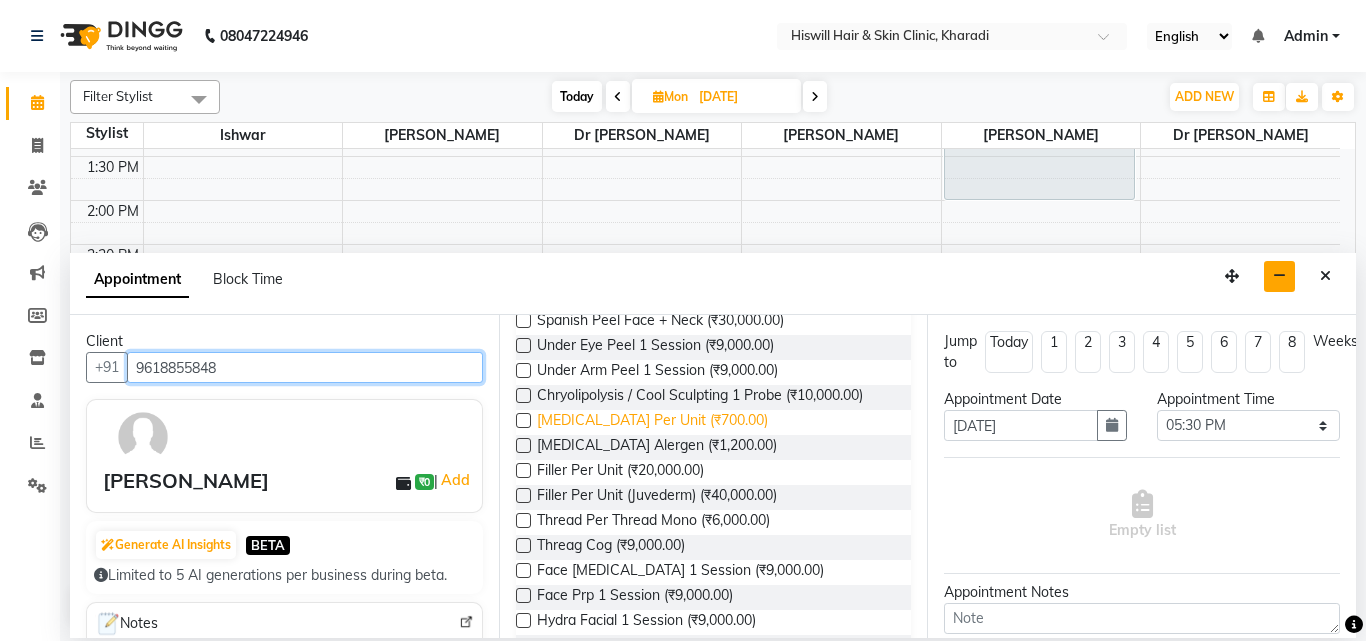 scroll, scrollTop: 1000, scrollLeft: 0, axis: vertical 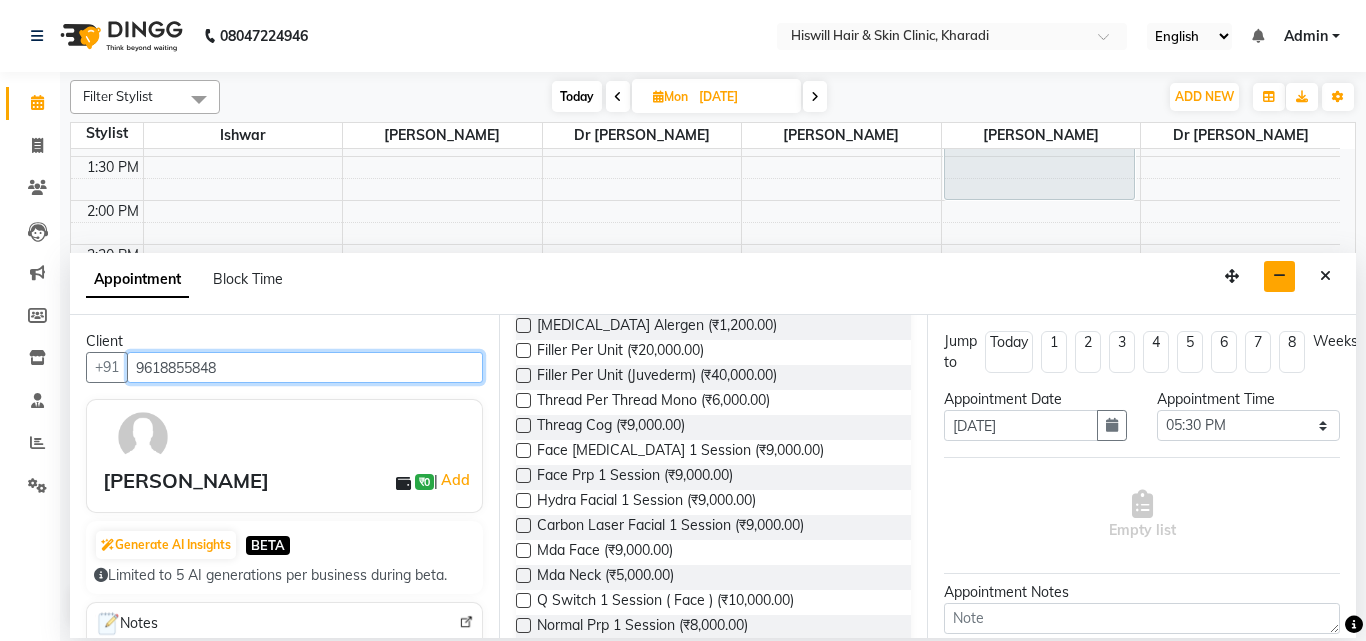 type on "9618855848" 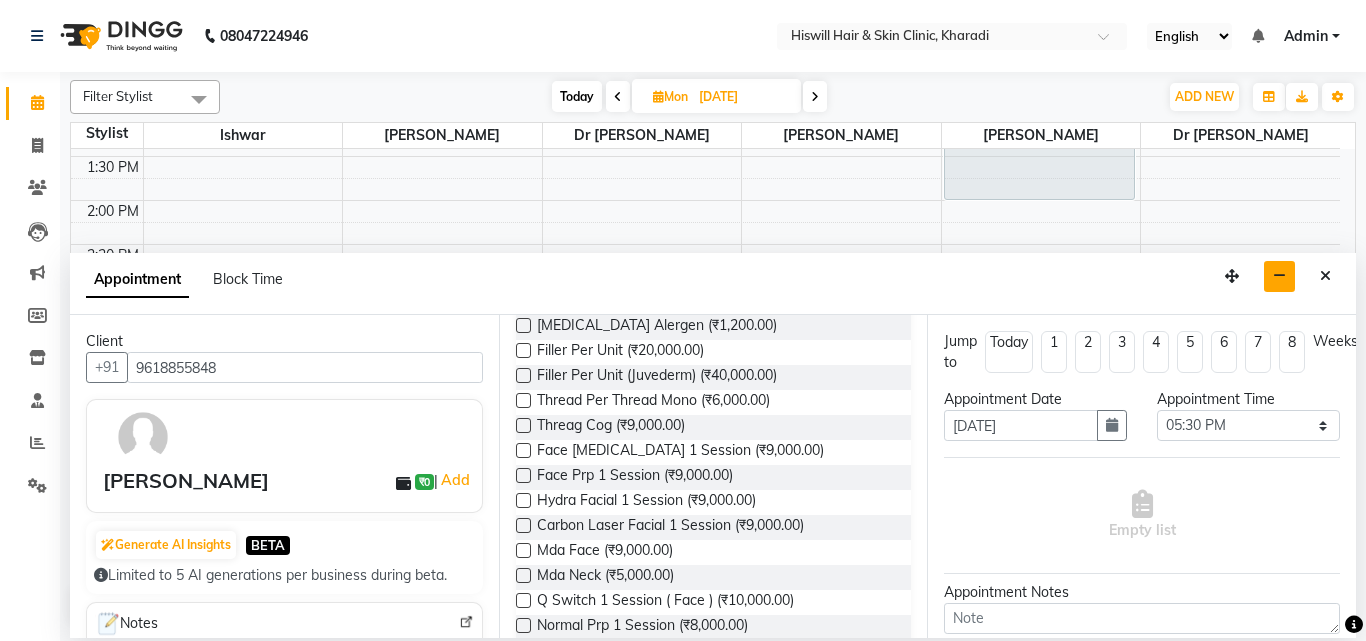 click on "Hydra Facial 1 Session (₹9,000.00)" at bounding box center [646, 502] 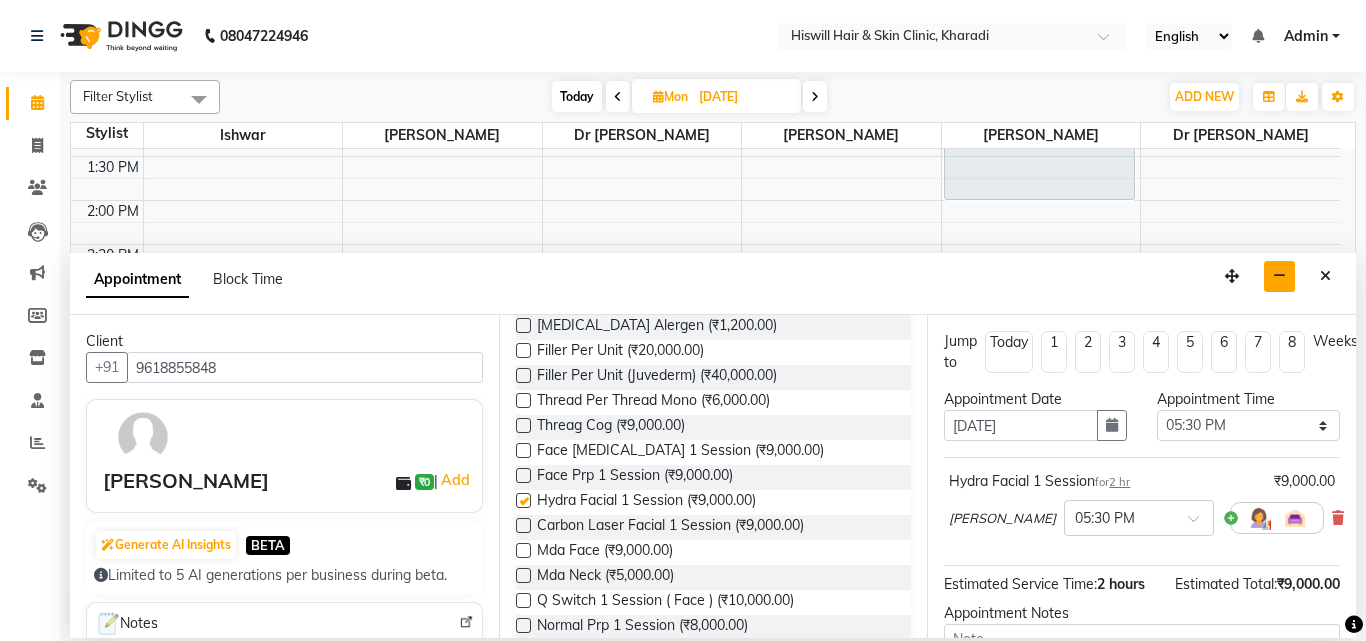 checkbox on "false" 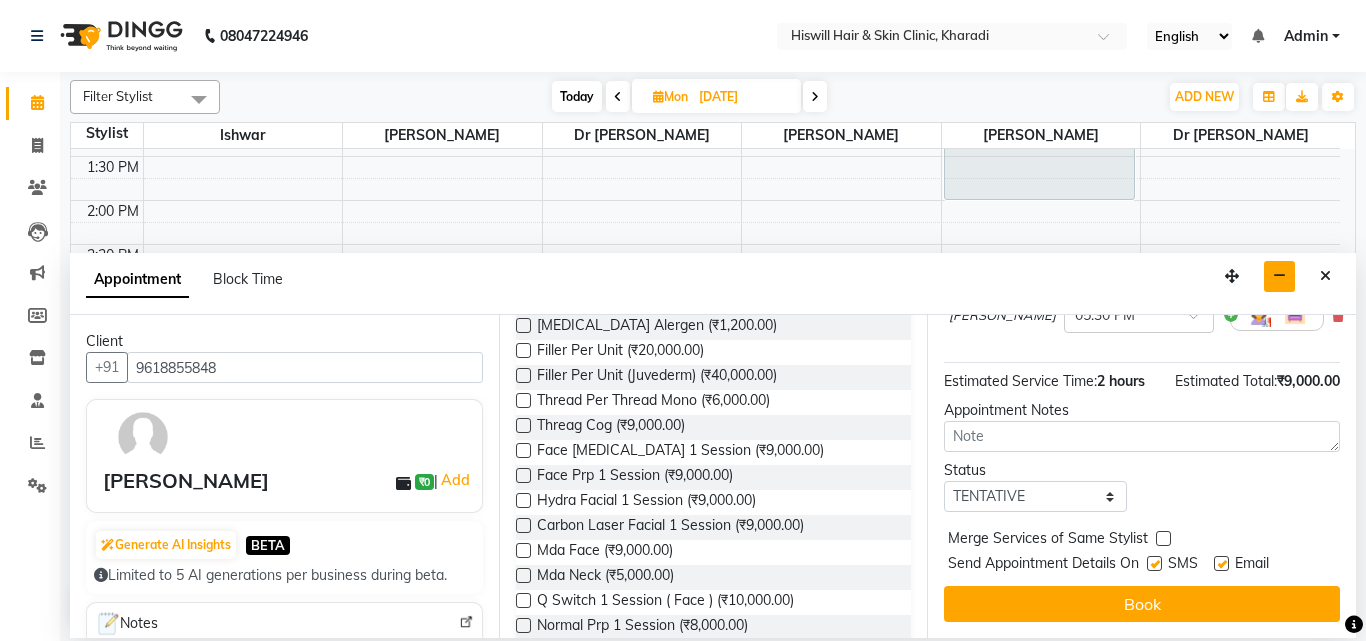 scroll, scrollTop: 239, scrollLeft: 0, axis: vertical 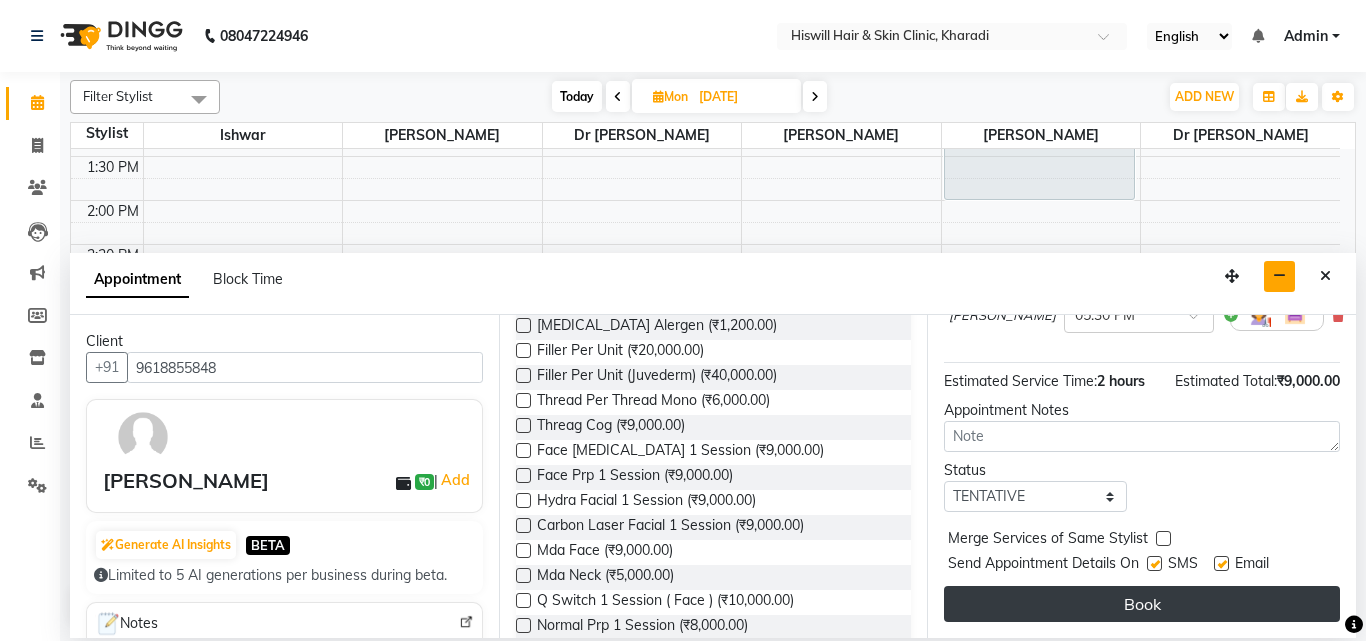 click on "Book" at bounding box center (1142, 604) 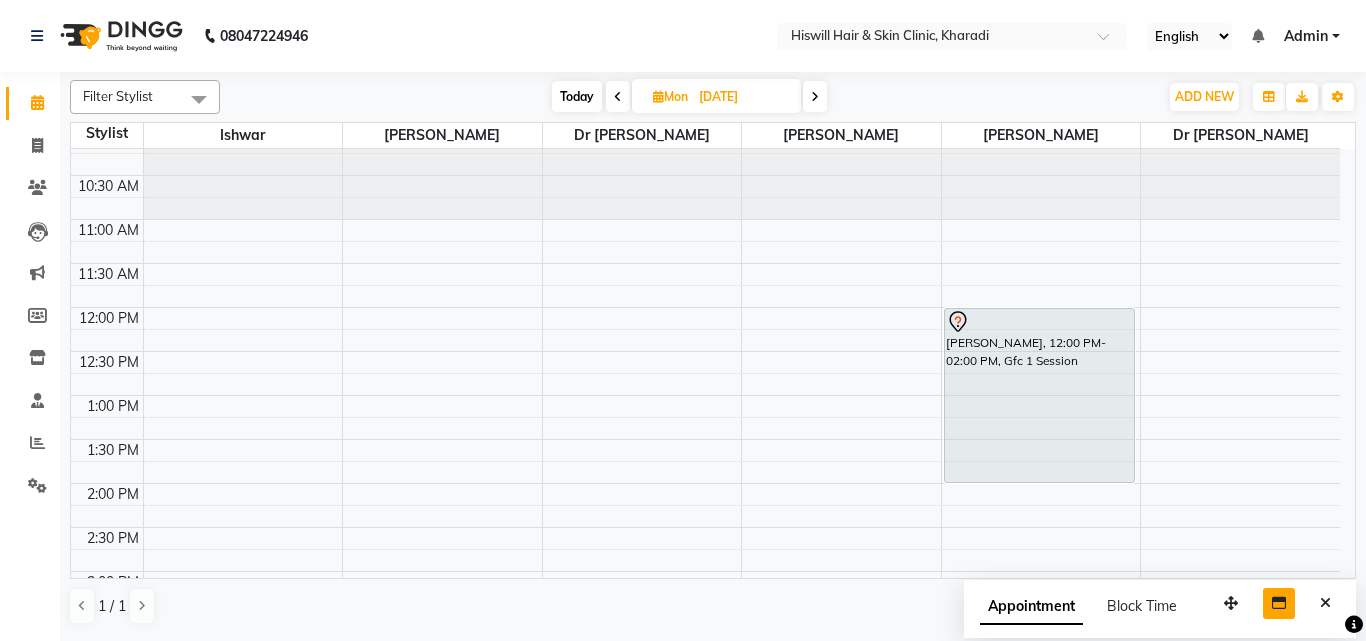 scroll, scrollTop: 0, scrollLeft: 0, axis: both 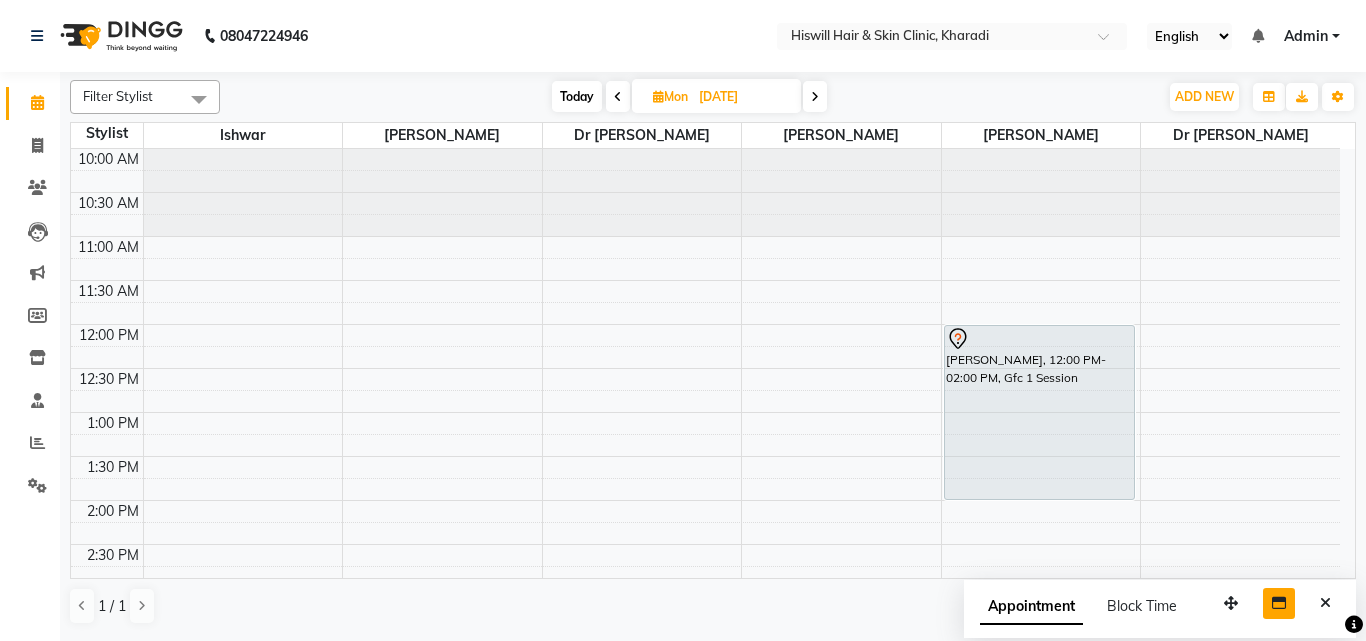 click on "Today" at bounding box center (577, 96) 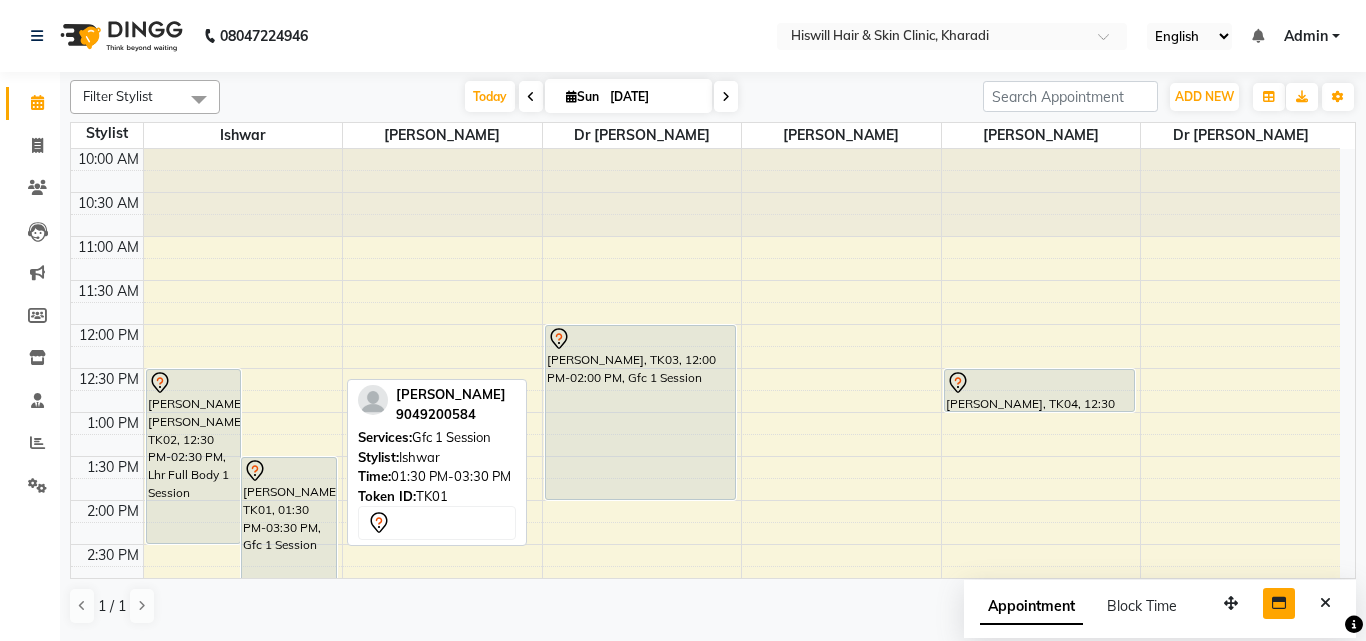 click on "[PERSON_NAME], TK01, 01:30 PM-03:30 PM, Gfc 1 Session" at bounding box center (289, 544) 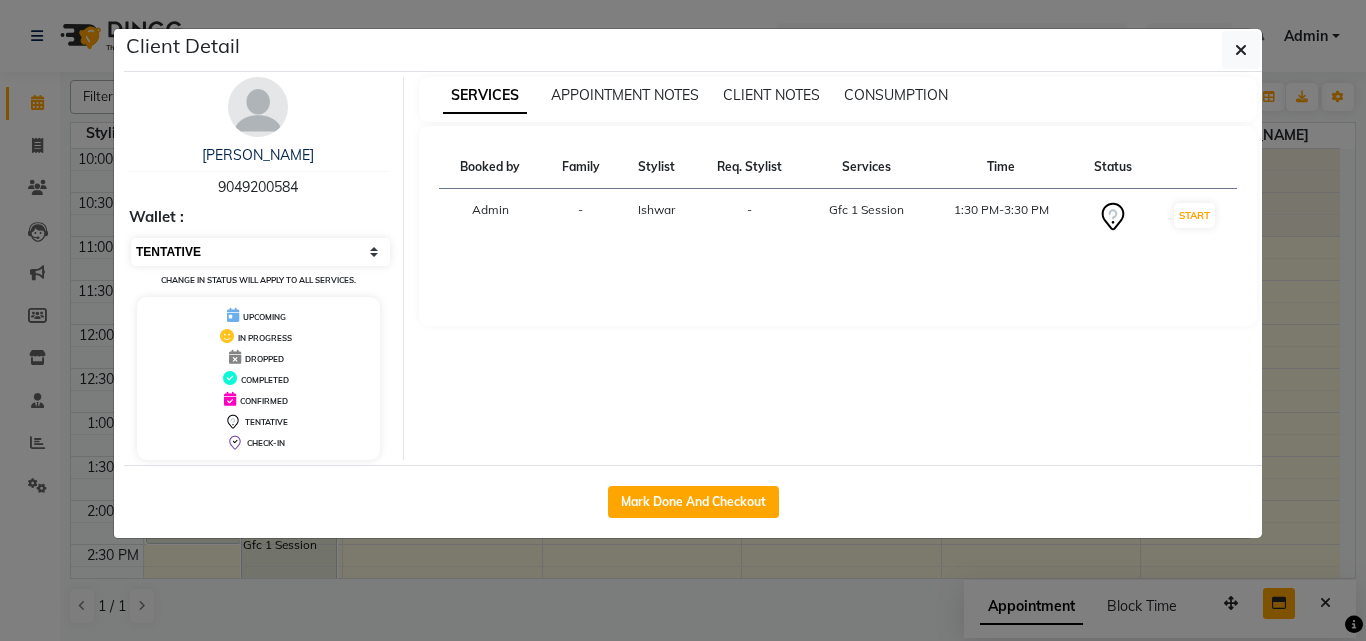click on "Select IN SERVICE CONFIRMED TENTATIVE CHECK IN MARK DONE DROPPED UPCOMING" at bounding box center (260, 252) 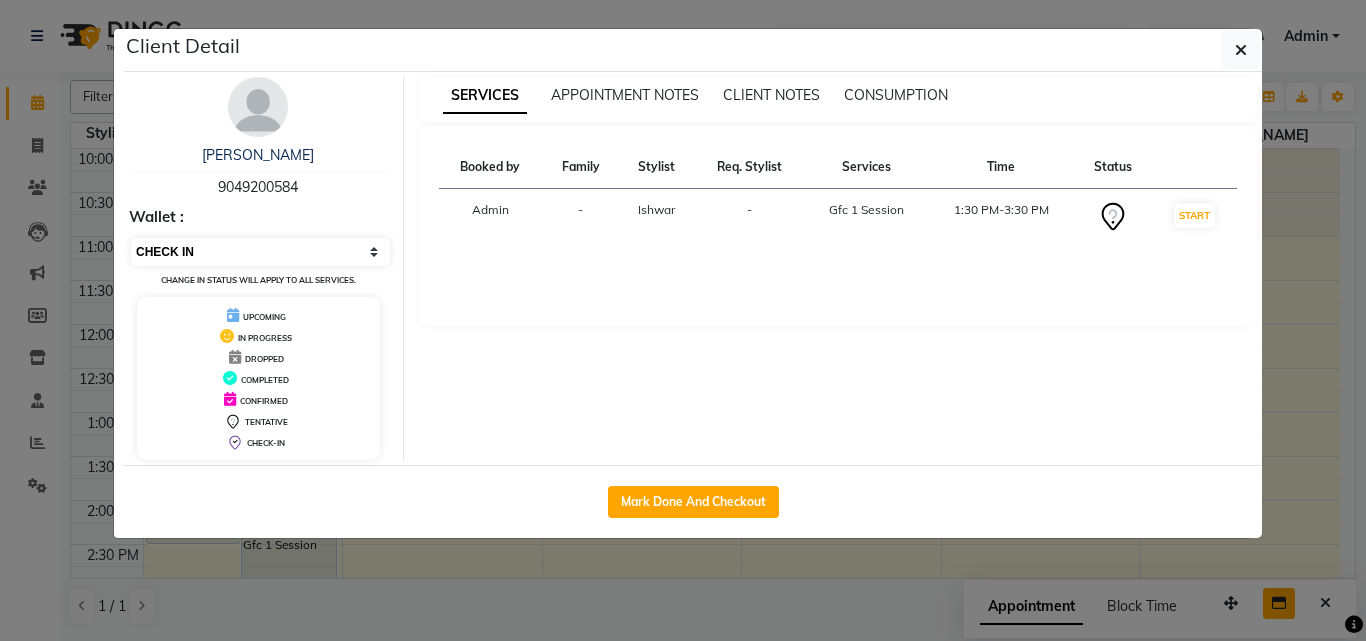 click on "Select IN SERVICE CONFIRMED TENTATIVE CHECK IN MARK DONE DROPPED UPCOMING" at bounding box center (260, 252) 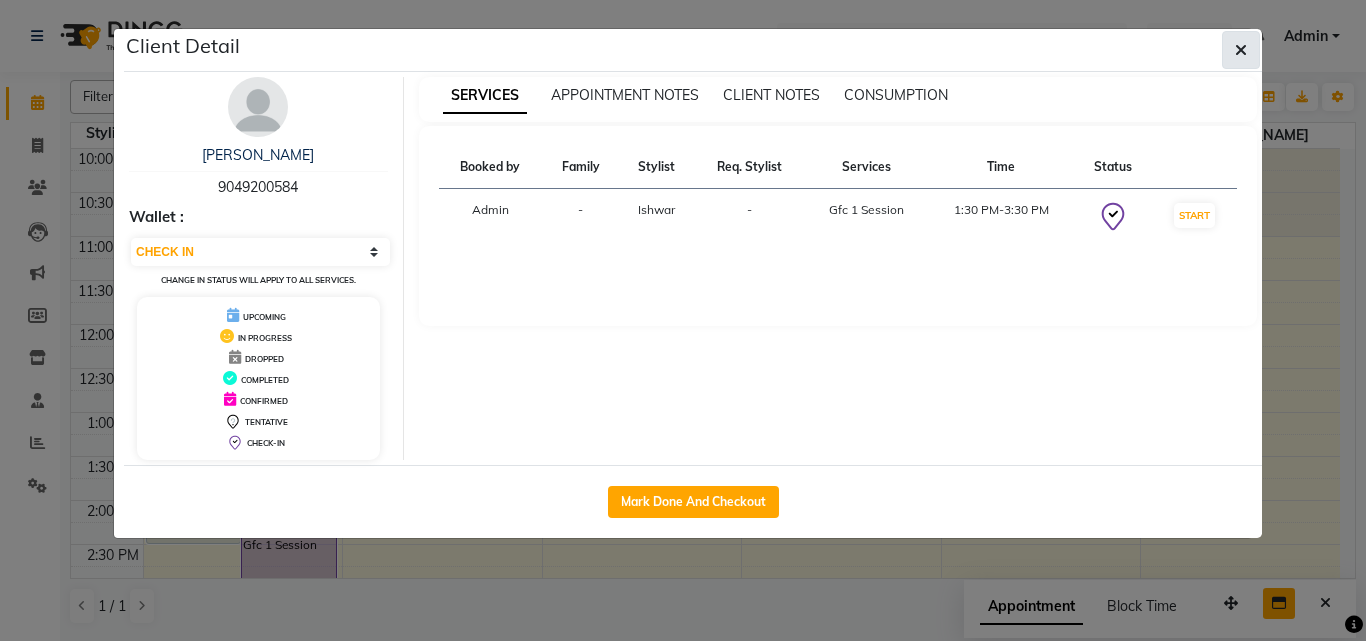 click 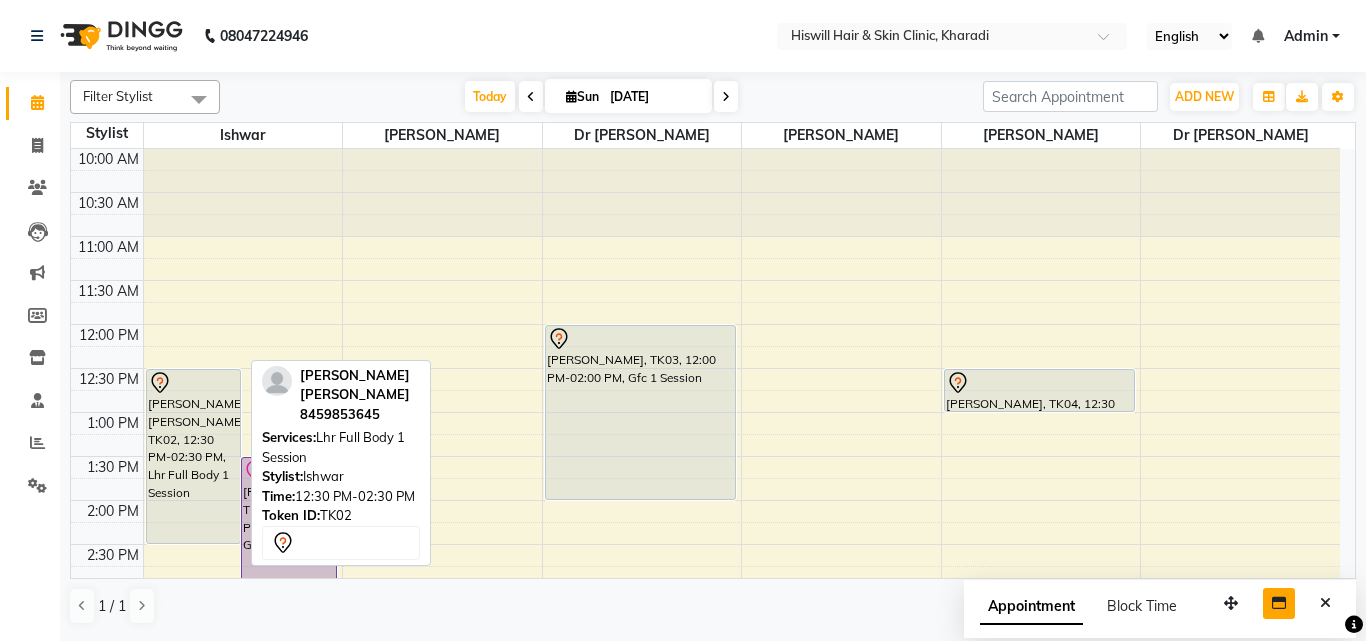 click on "[PERSON_NAME] [PERSON_NAME], TK02, 12:30 PM-02:30 PM, Lhr Full Body 1 Session" at bounding box center [194, 456] 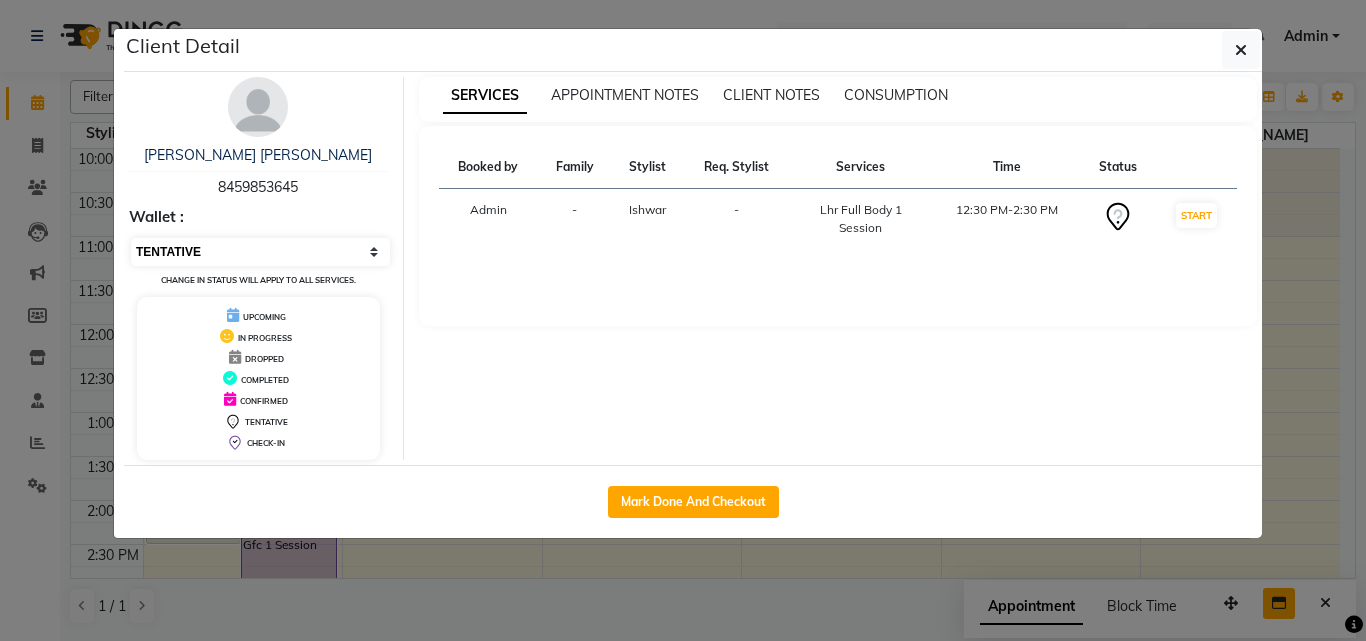 click on "Select IN SERVICE CONFIRMED TENTATIVE CHECK IN MARK DONE DROPPED UPCOMING" at bounding box center [260, 252] 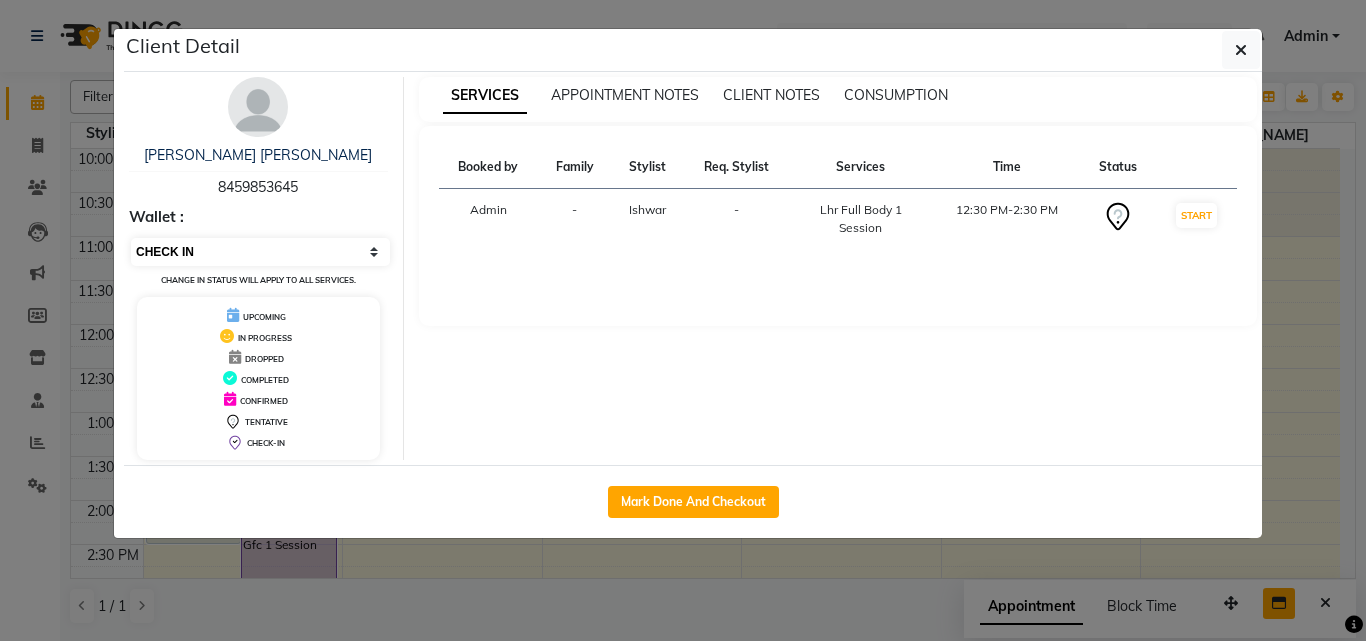 click on "Select IN SERVICE CONFIRMED TENTATIVE CHECK IN MARK DONE DROPPED UPCOMING" at bounding box center (260, 252) 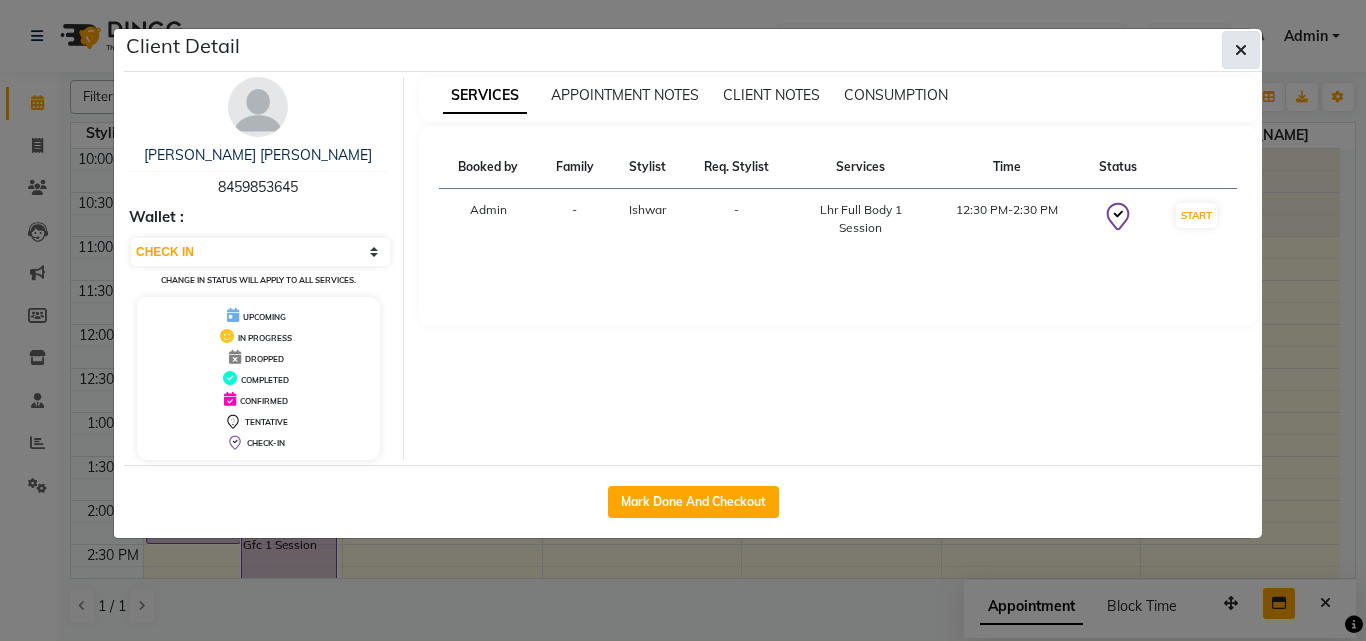 click 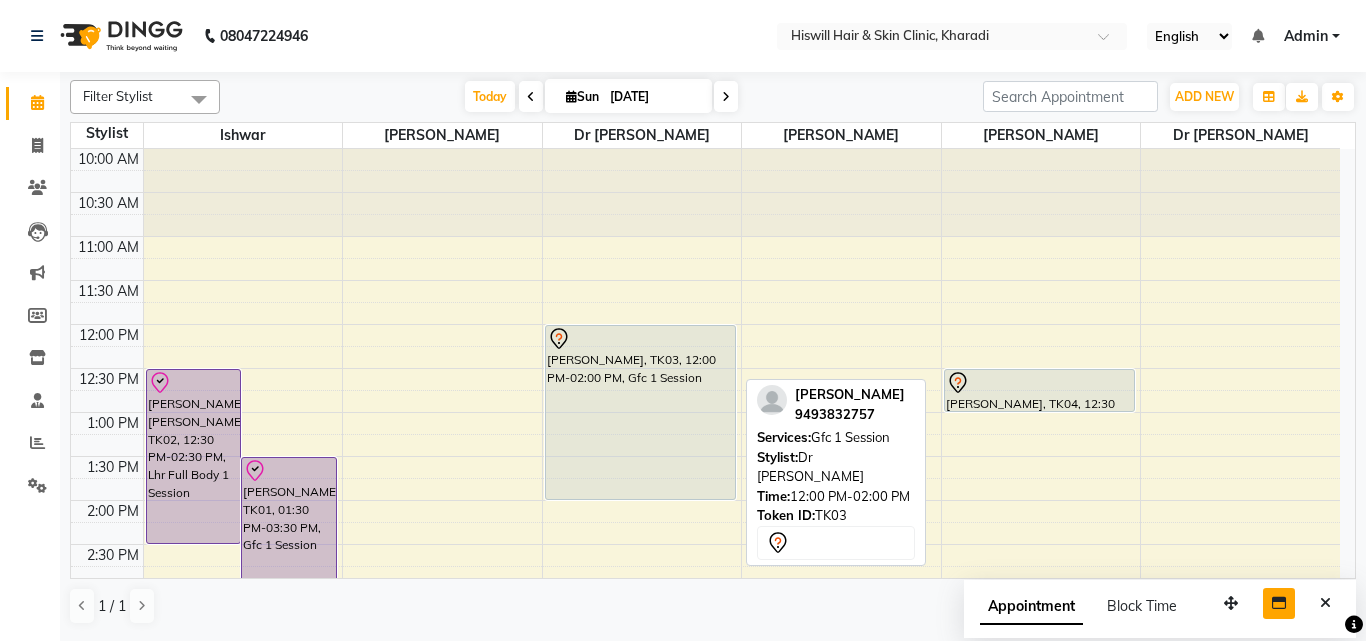 click on "[PERSON_NAME], TK03, 12:00 PM-02:00 PM, Gfc 1 Session" at bounding box center (641, 412) 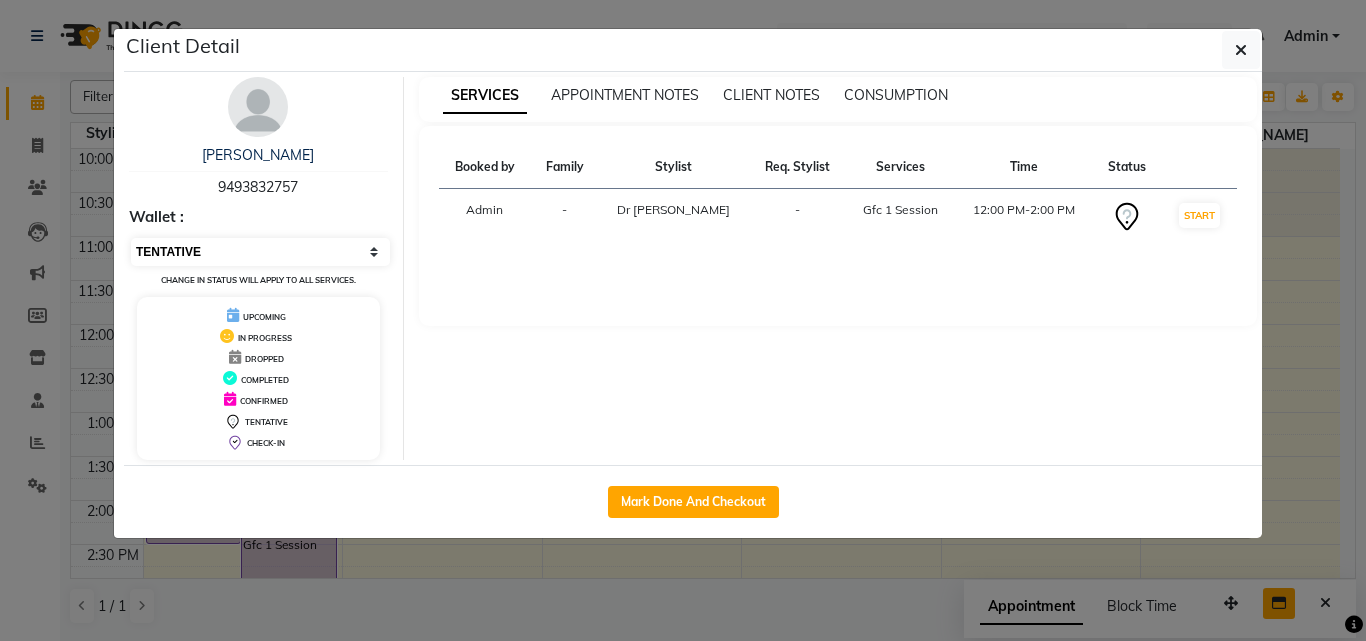 click on "Select IN SERVICE CONFIRMED TENTATIVE CHECK IN MARK DONE DROPPED UPCOMING" at bounding box center (260, 252) 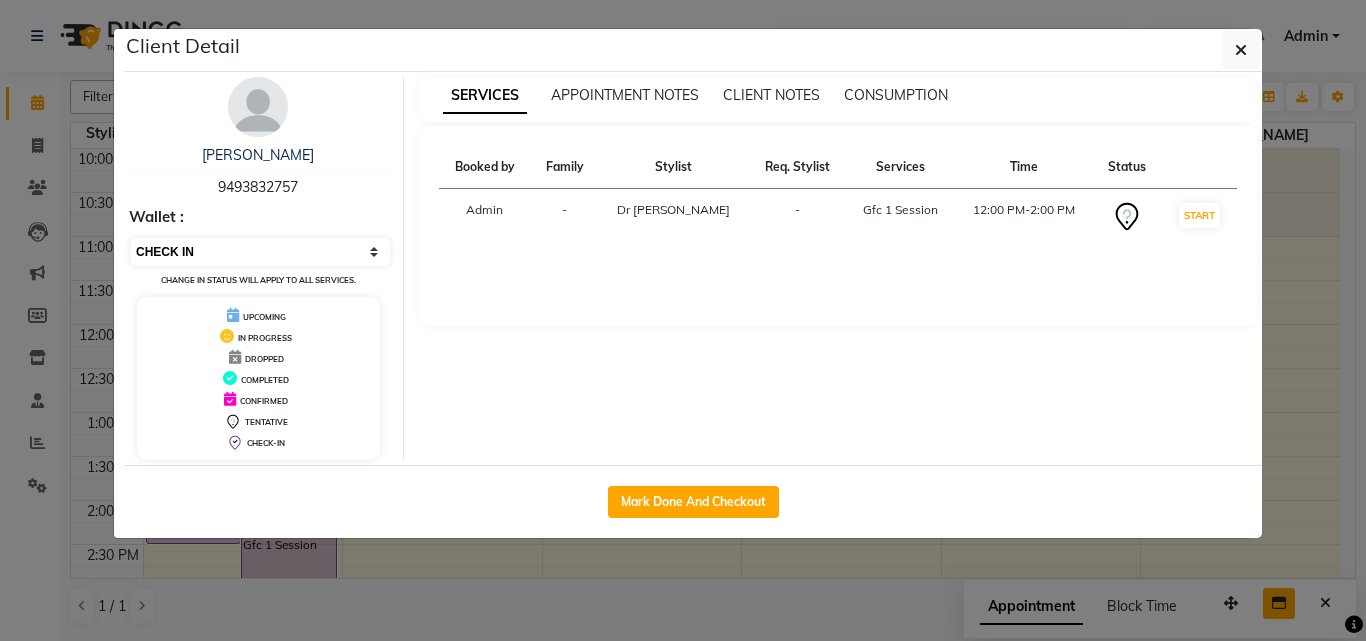 click on "Select IN SERVICE CONFIRMED TENTATIVE CHECK IN MARK DONE DROPPED UPCOMING" at bounding box center [260, 252] 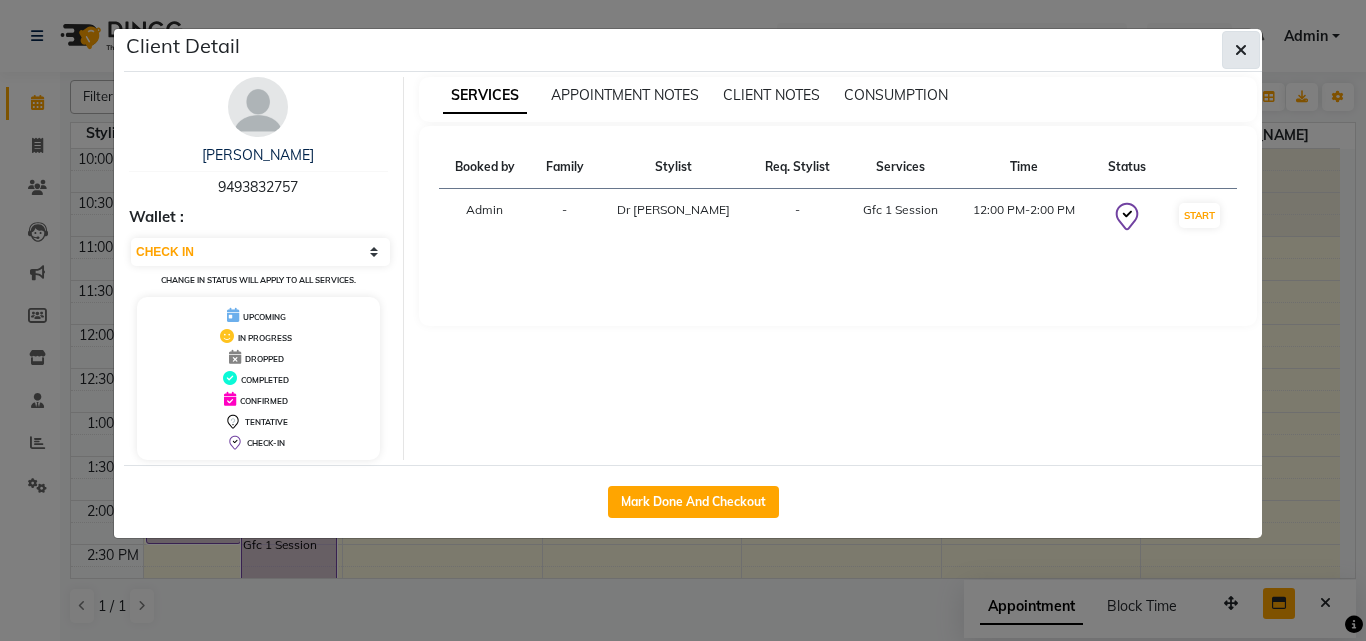 click 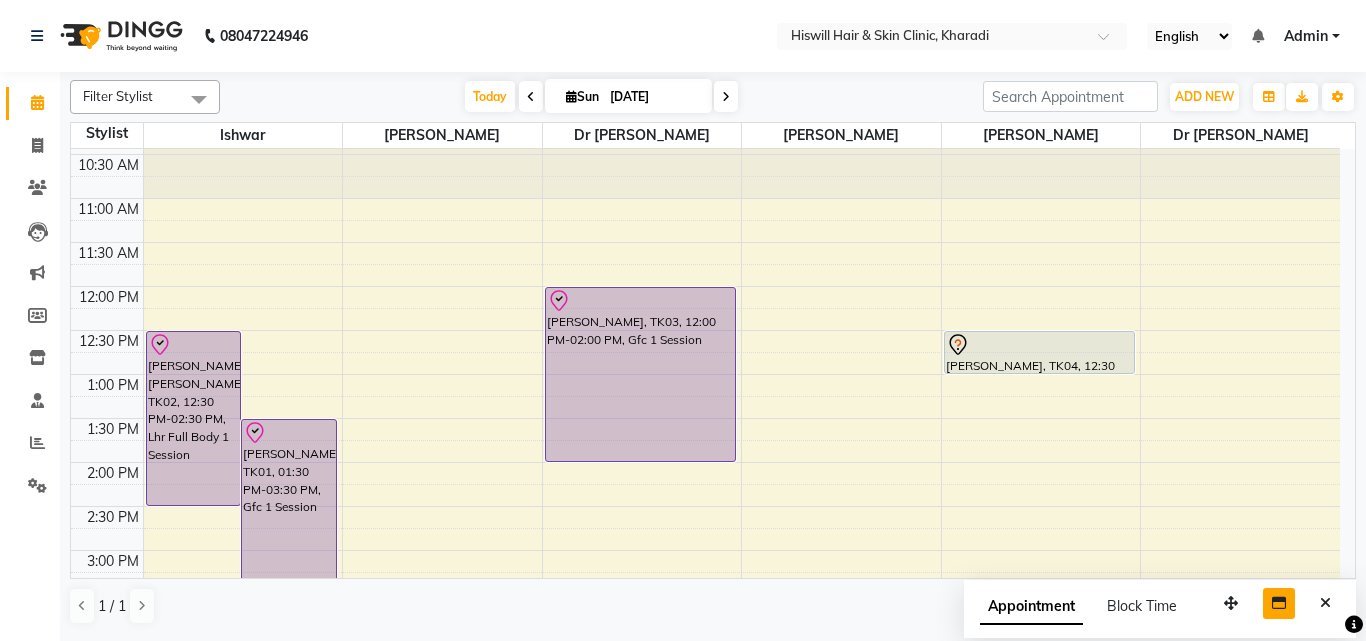 scroll, scrollTop: 0, scrollLeft: 0, axis: both 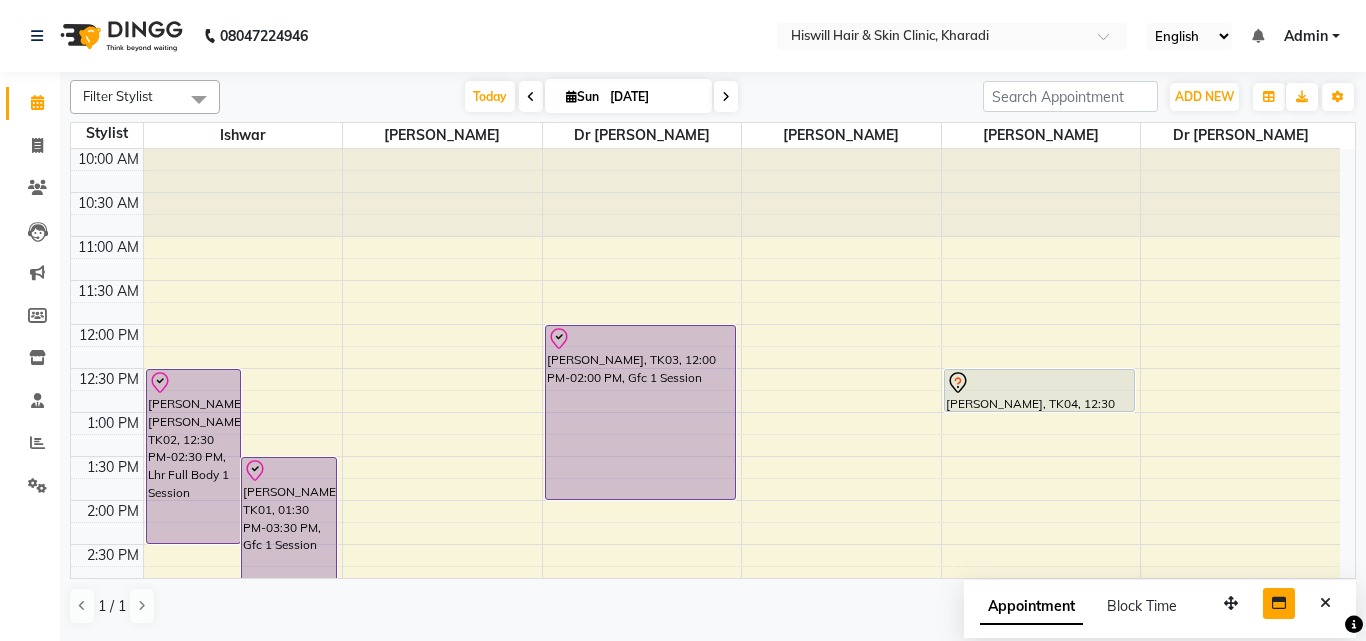 click at bounding box center (726, 96) 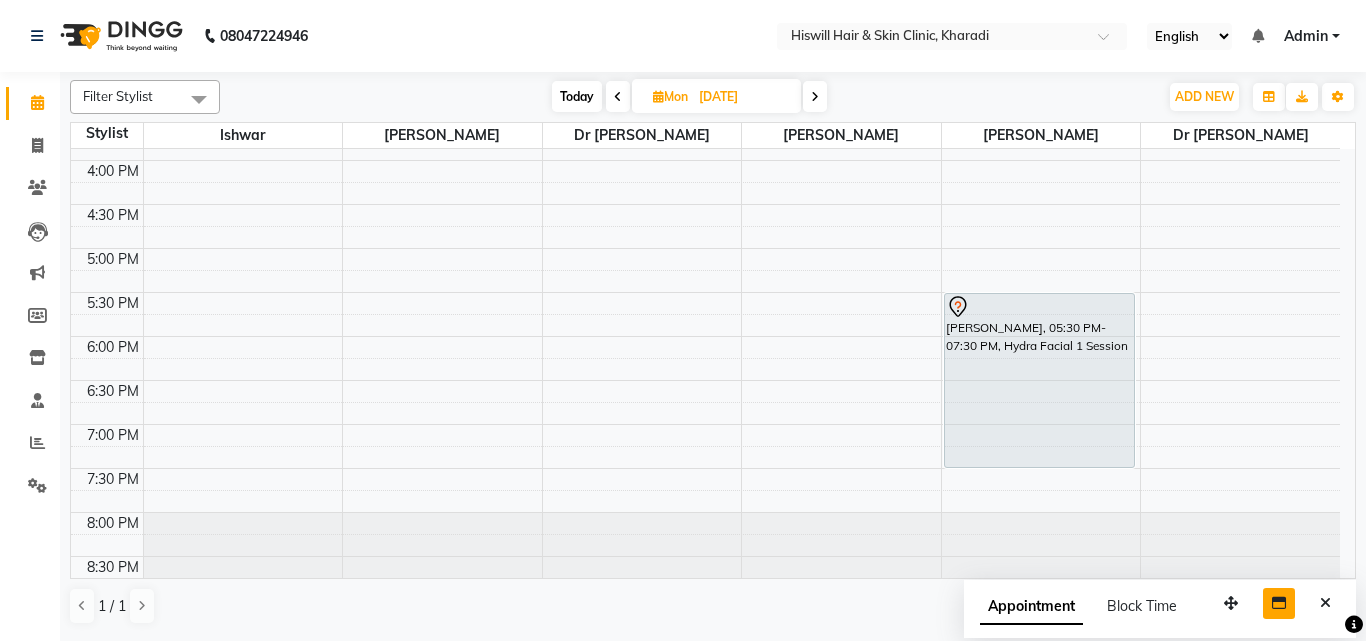 scroll, scrollTop: 538, scrollLeft: 0, axis: vertical 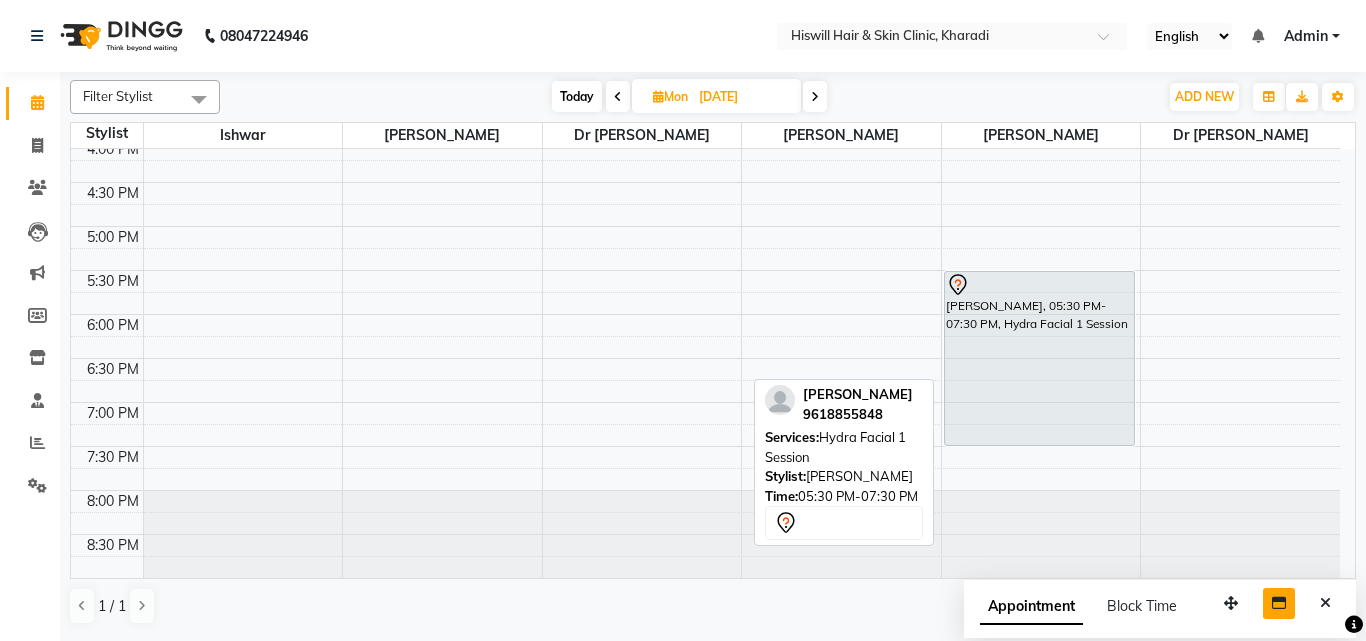 click on "[PERSON_NAME], 05:30 PM-07:30 PM, Hydra Facial 1 Session" at bounding box center (1040, 358) 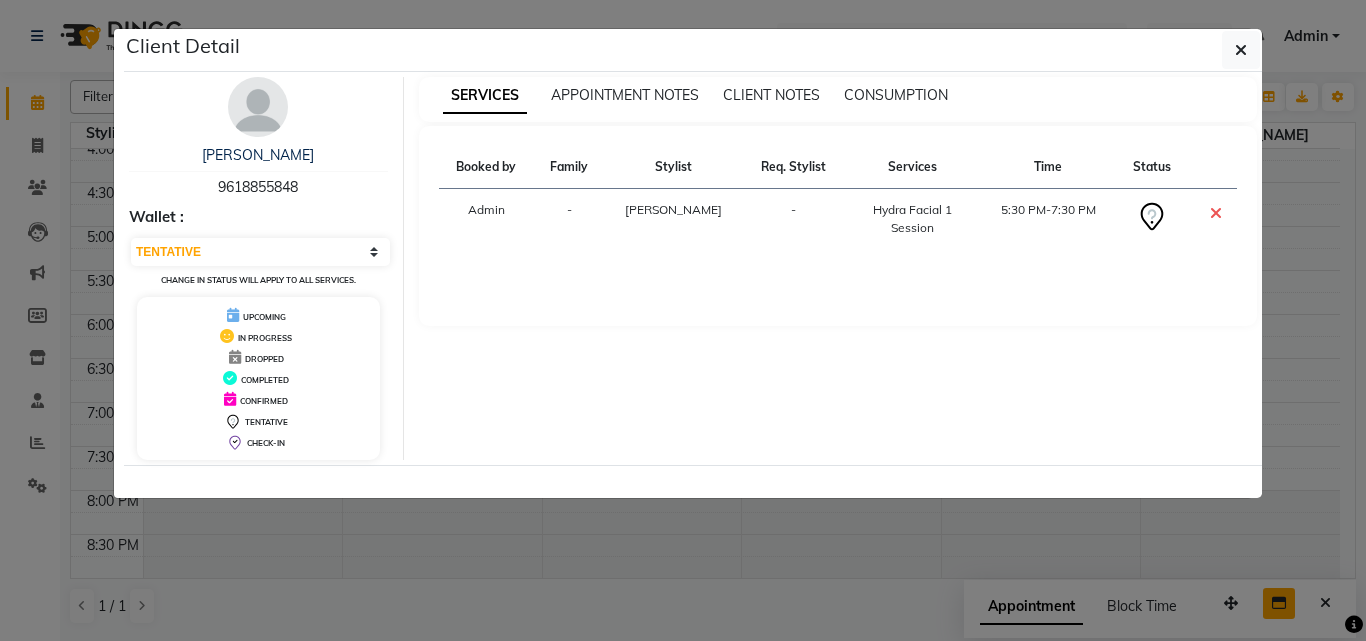click at bounding box center (1216, 213) 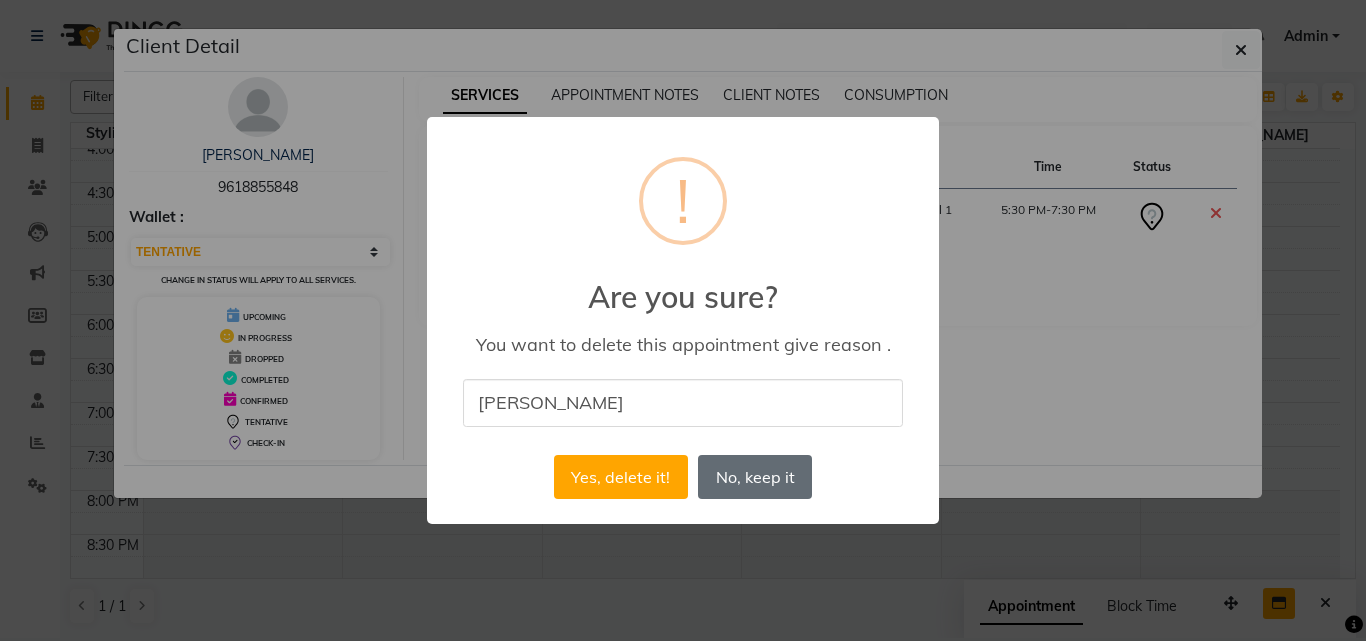 type on "Time" 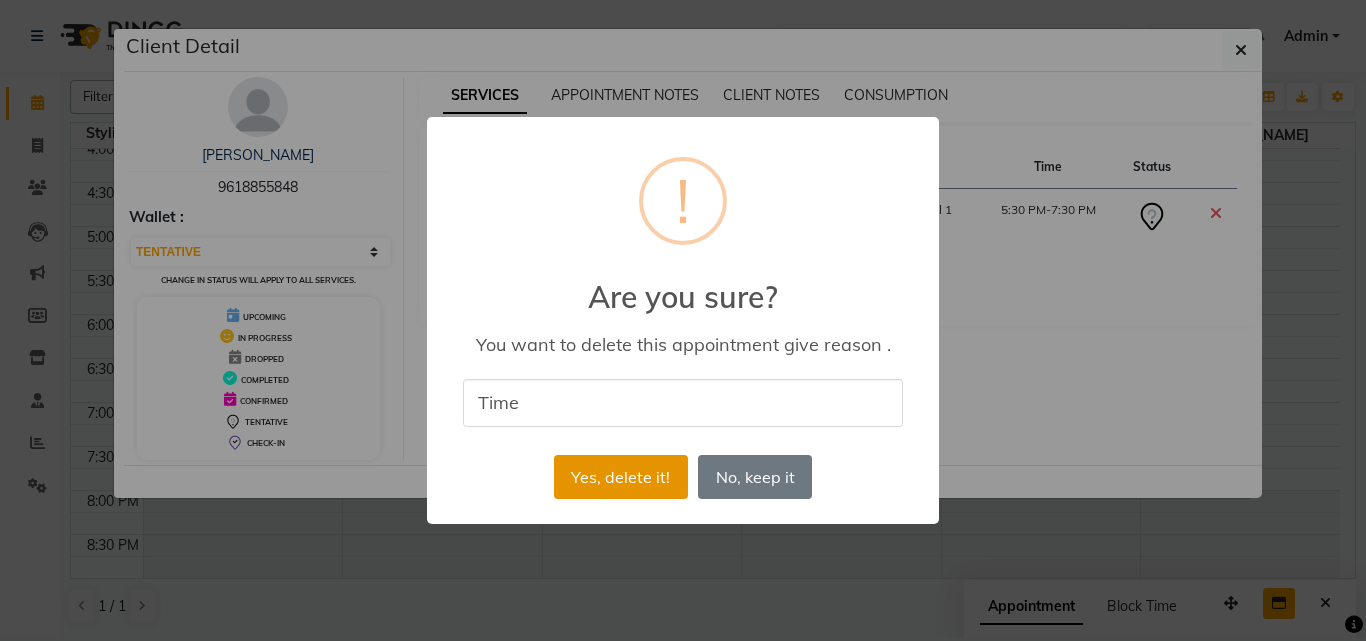 click on "Yes, delete it!" at bounding box center (621, 477) 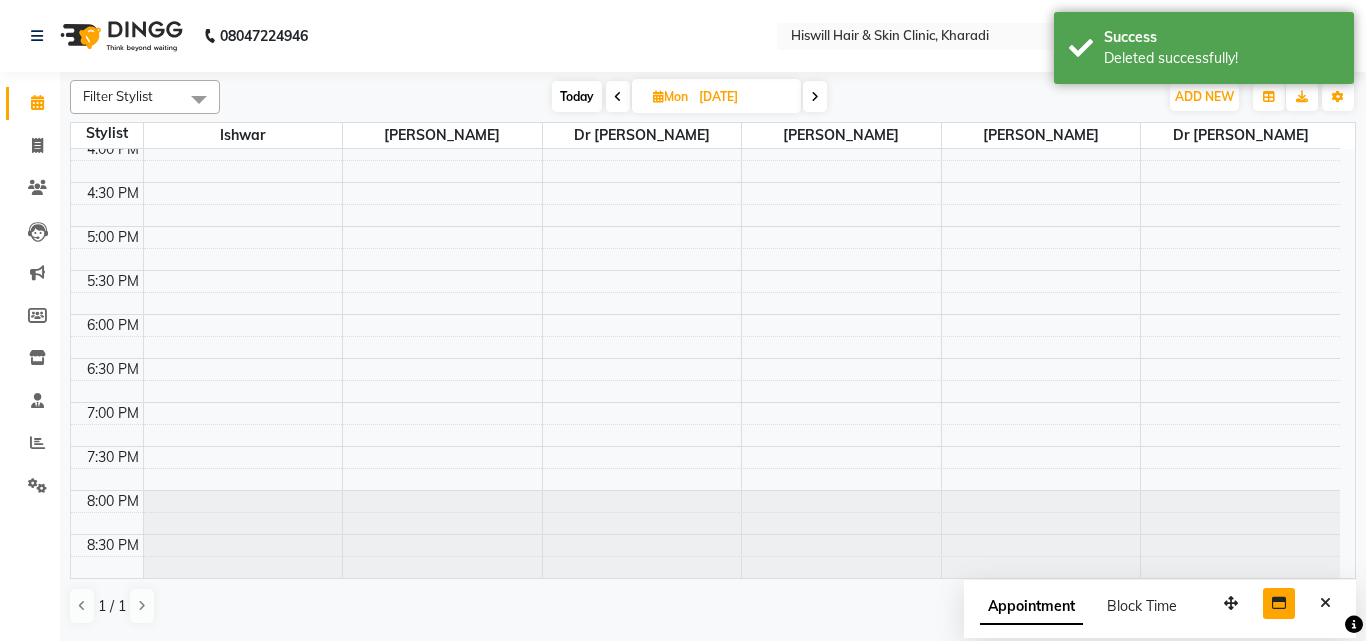click on "Today" at bounding box center (577, 96) 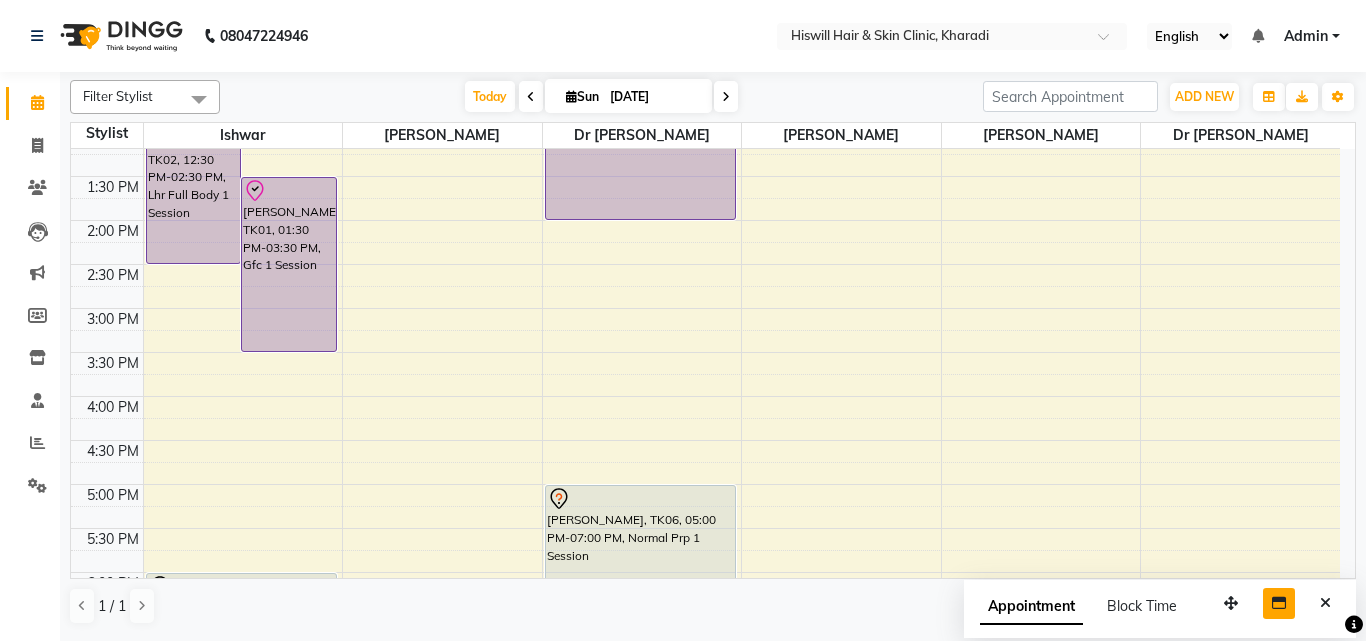 scroll, scrollTop: 300, scrollLeft: 0, axis: vertical 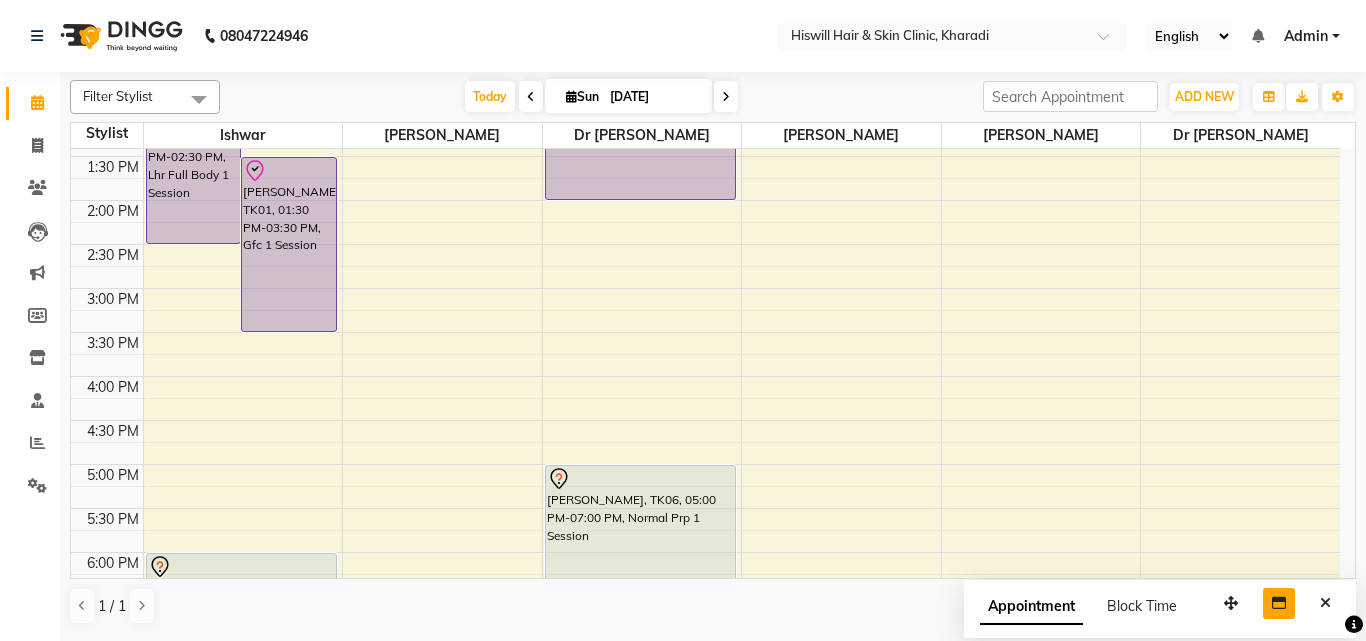 click on "10:00 AM 10:30 AM 11:00 AM 11:30 AM 12:00 PM 12:30 PM 1:00 PM 1:30 PM 2:00 PM 2:30 PM 3:00 PM 3:30 PM 4:00 PM 4:30 PM 5:00 PM 5:30 PM 6:00 PM 6:30 PM 7:00 PM 7:30 PM 8:00 PM 8:30 PM
[PERSON_NAME] [PERSON_NAME], TK02, 12:30 PM-02:30 PM, Lhr Full Body 1 Session
[PERSON_NAME], TK01, 01:30 PM-03:30 PM, Gfc 1 Session             [PERSON_NAME], TK05, 06:00 PM-08:00 PM, Gfc 1 Session
[PERSON_NAME] M, TK03, 12:00 PM-02:00 PM, Gfc 1 Session             [PERSON_NAME], TK06, 05:00 PM-07:00 PM, Normal Prp 1 Session             akash akash, TK04, 12:30 PM-01:00 PM, [MEDICAL_DATA] Per Graft" at bounding box center [705, 332] 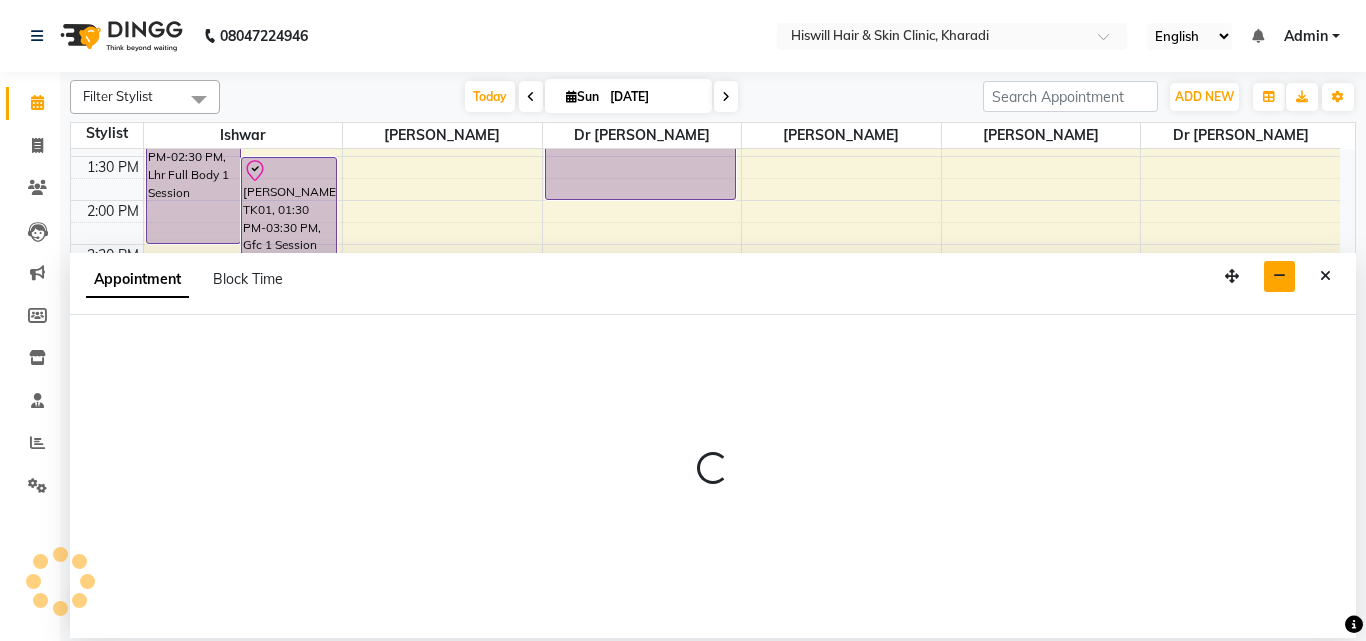 select on "62613" 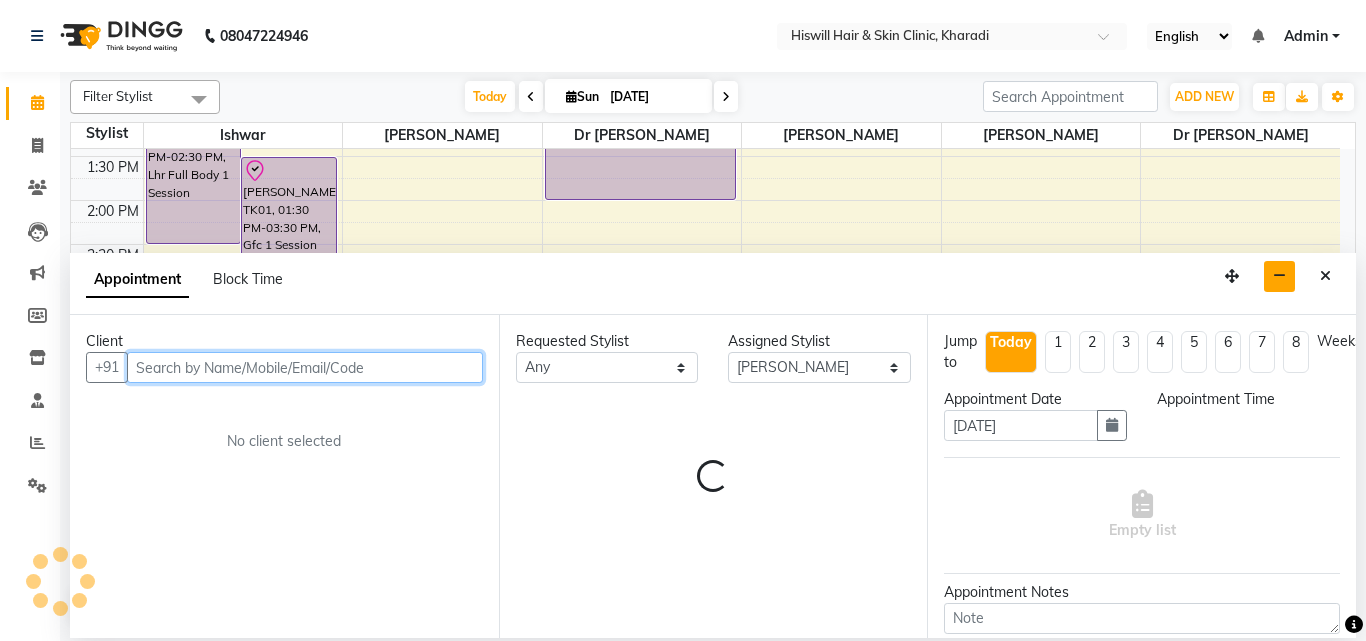 select on "1020" 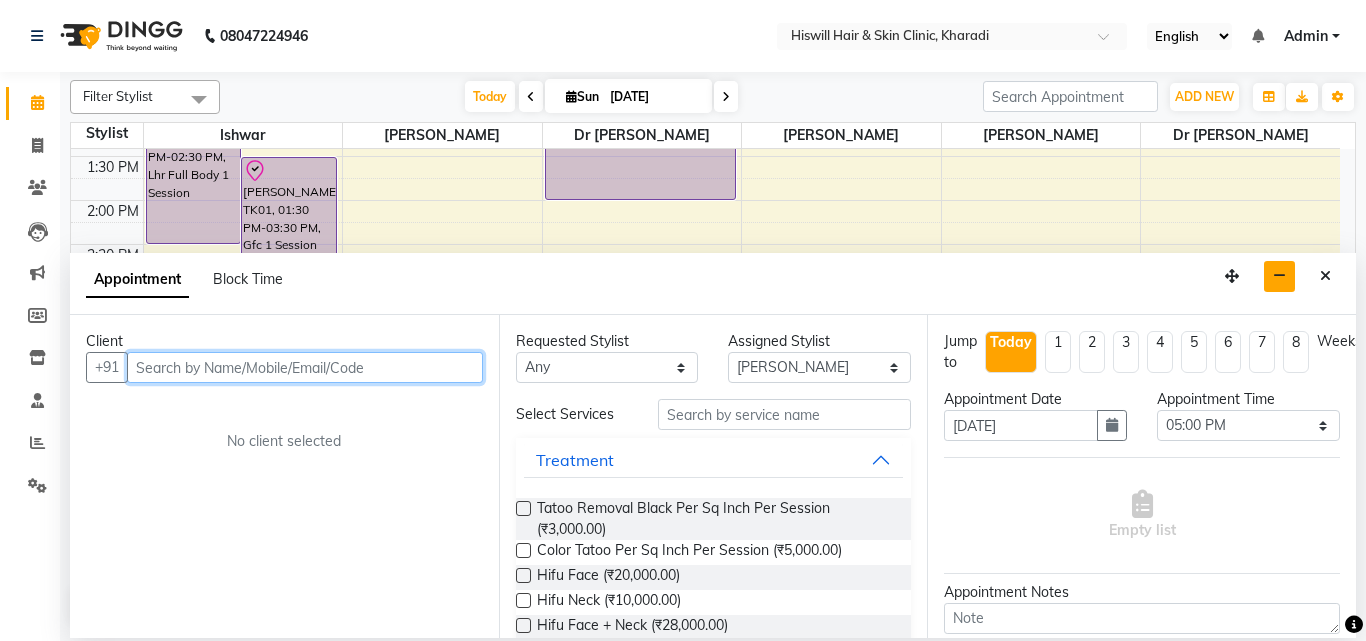 click at bounding box center (305, 367) 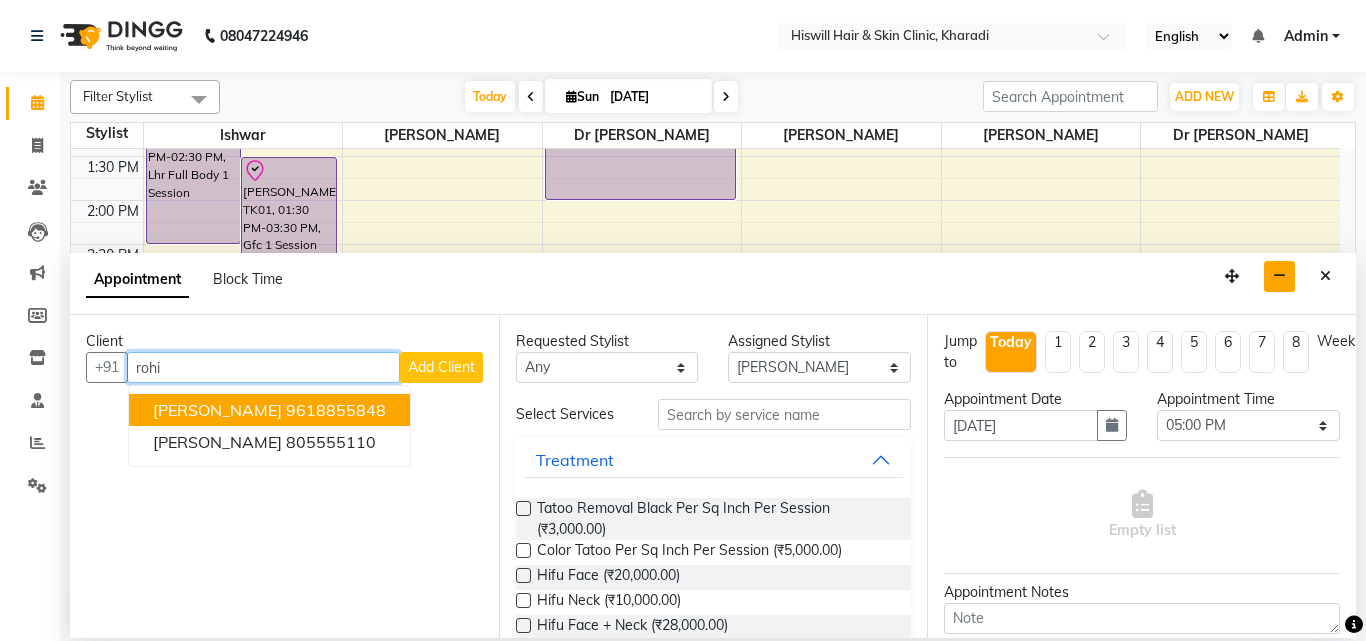 click on "[PERSON_NAME]" at bounding box center [217, 410] 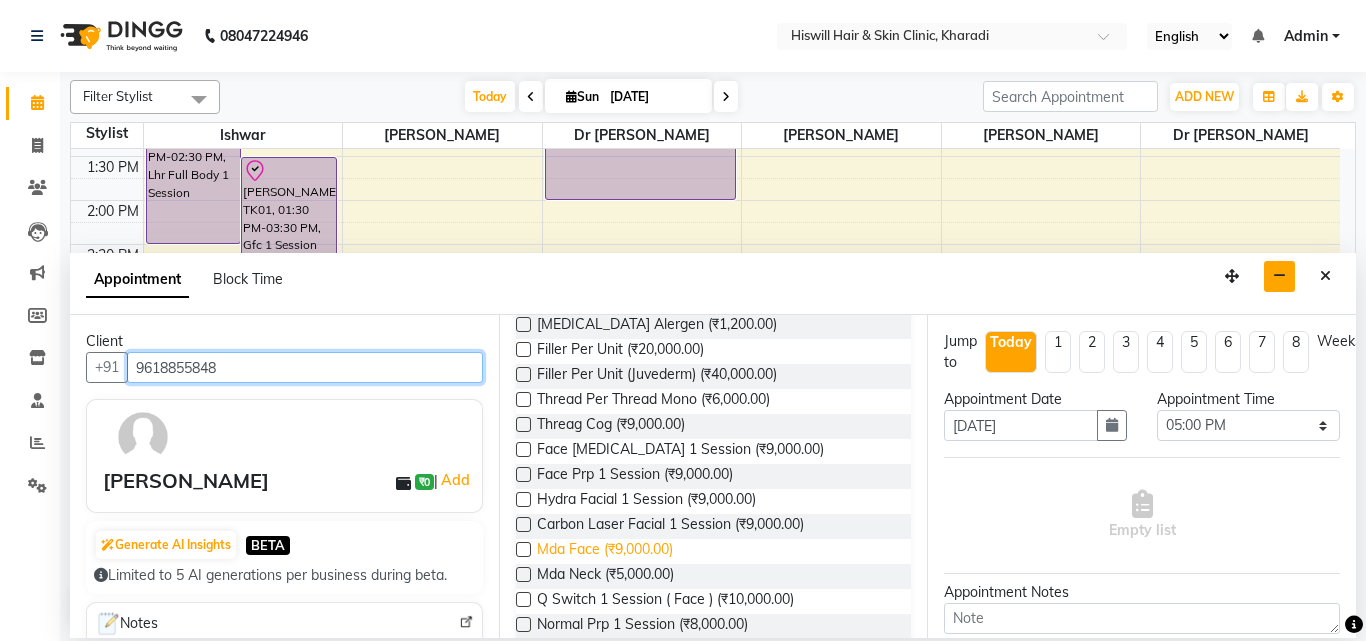 scroll, scrollTop: 1000, scrollLeft: 0, axis: vertical 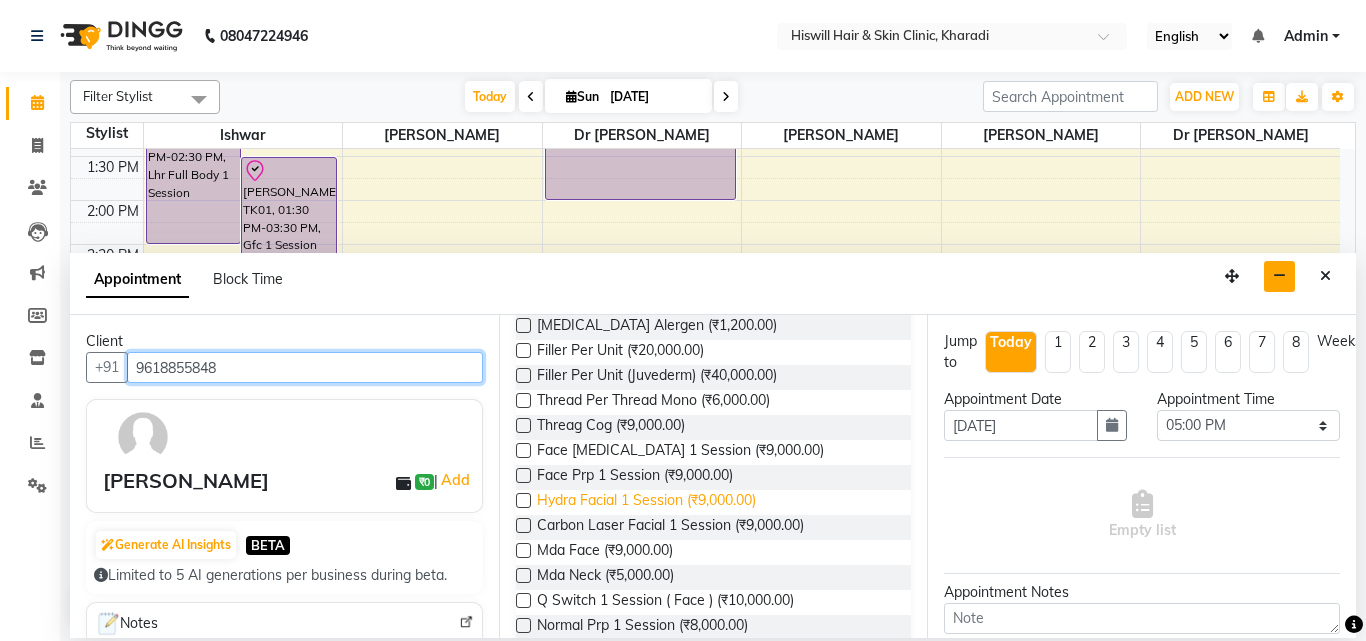 type on "9618855848" 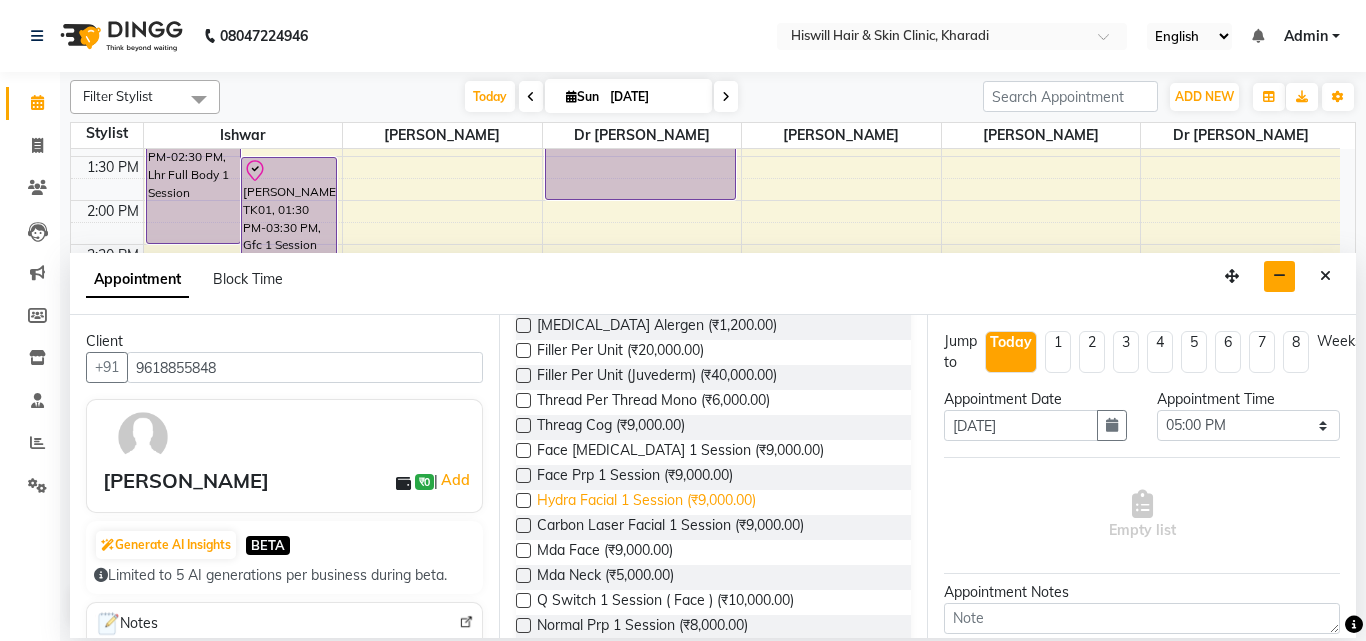 click on "Hydra Facial 1 Session (₹9,000.00)" at bounding box center (646, 502) 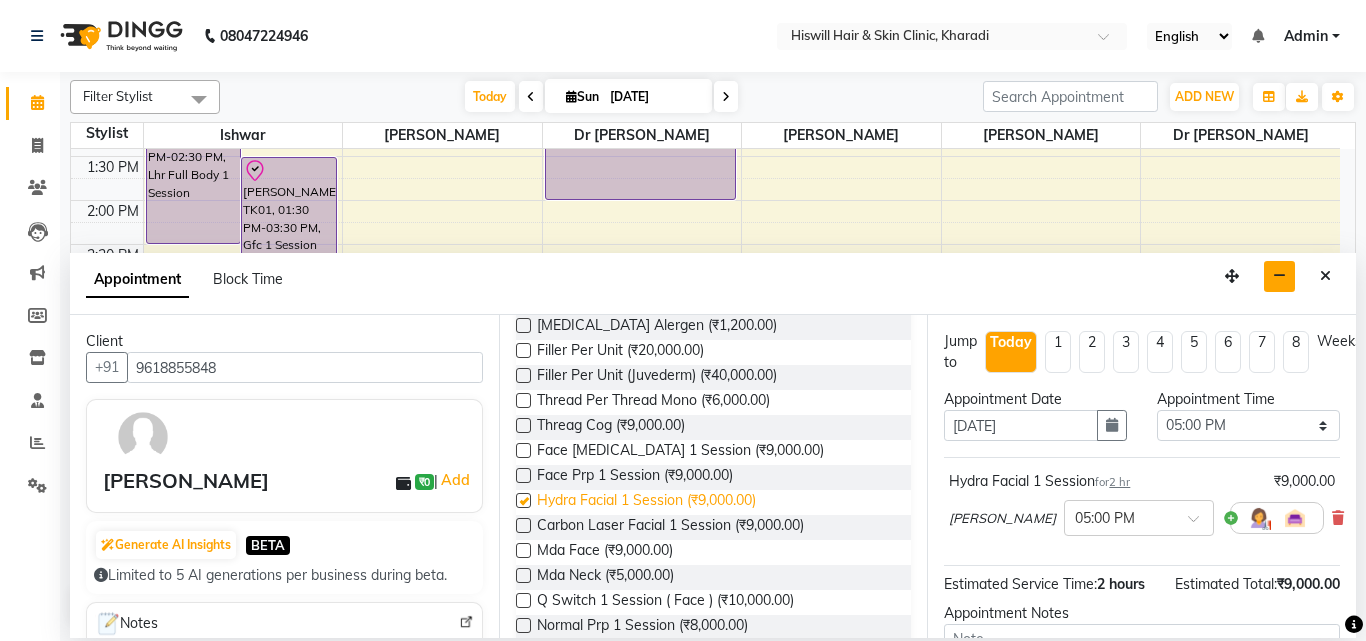 checkbox on "false" 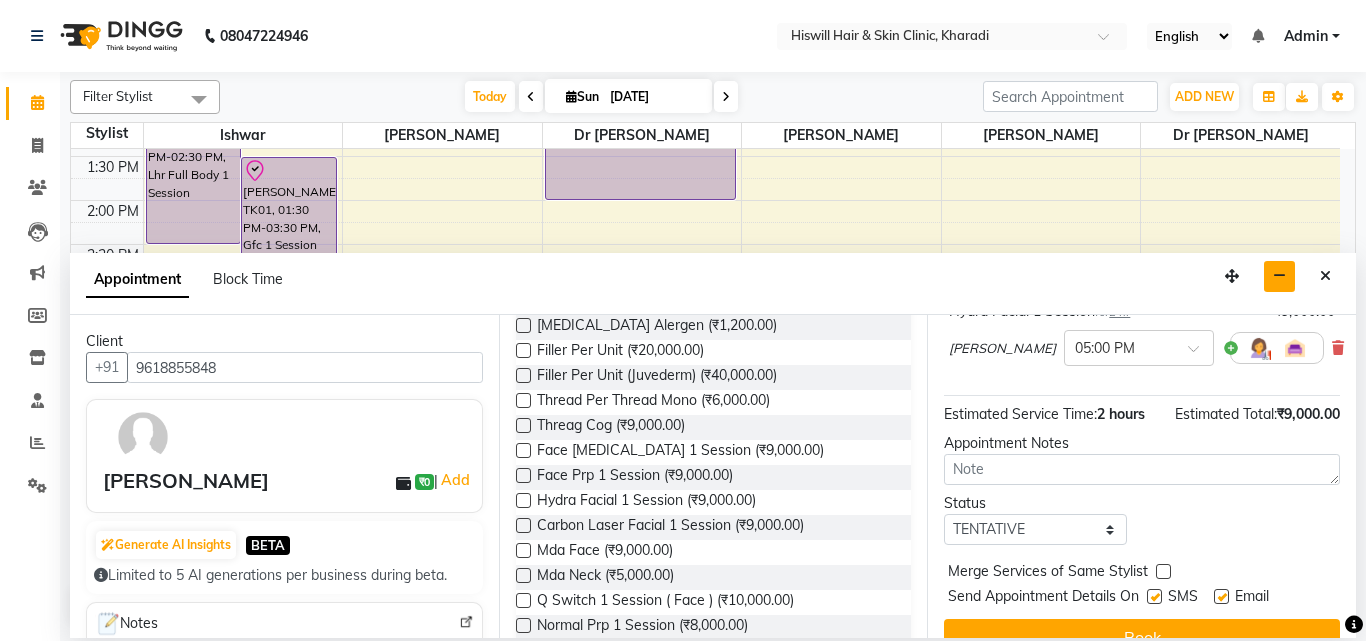 scroll, scrollTop: 239, scrollLeft: 0, axis: vertical 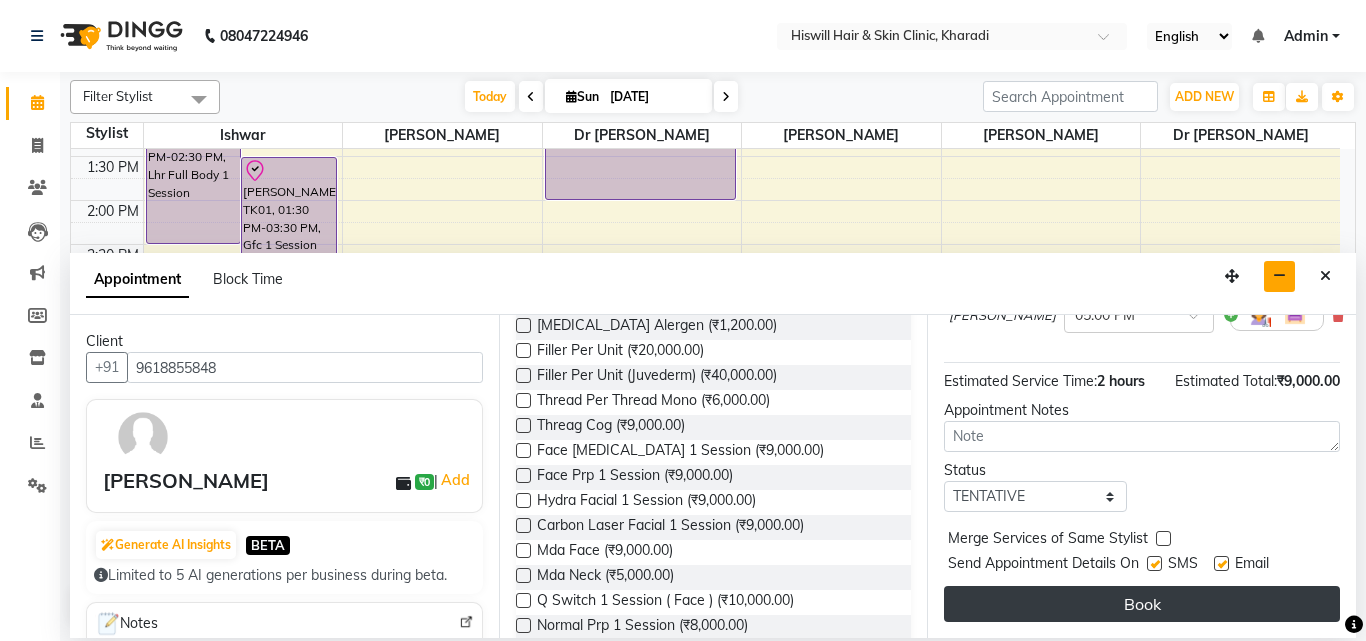 click on "Book" at bounding box center (1142, 604) 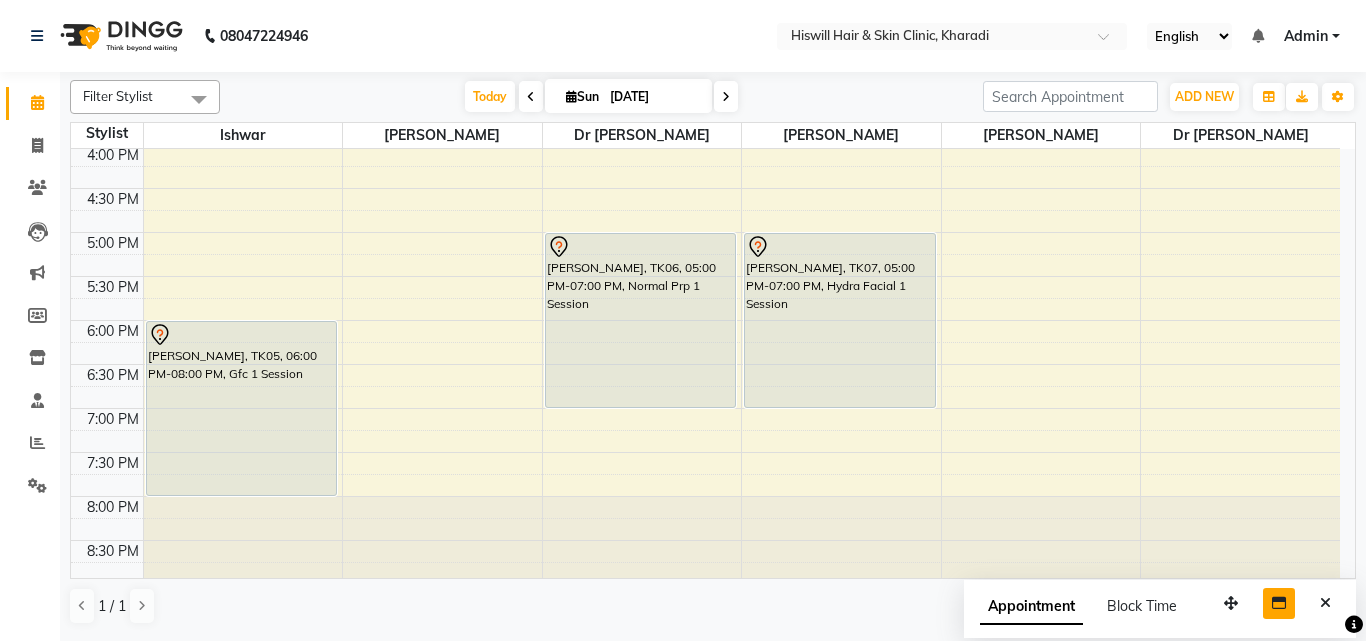scroll, scrollTop: 538, scrollLeft: 0, axis: vertical 